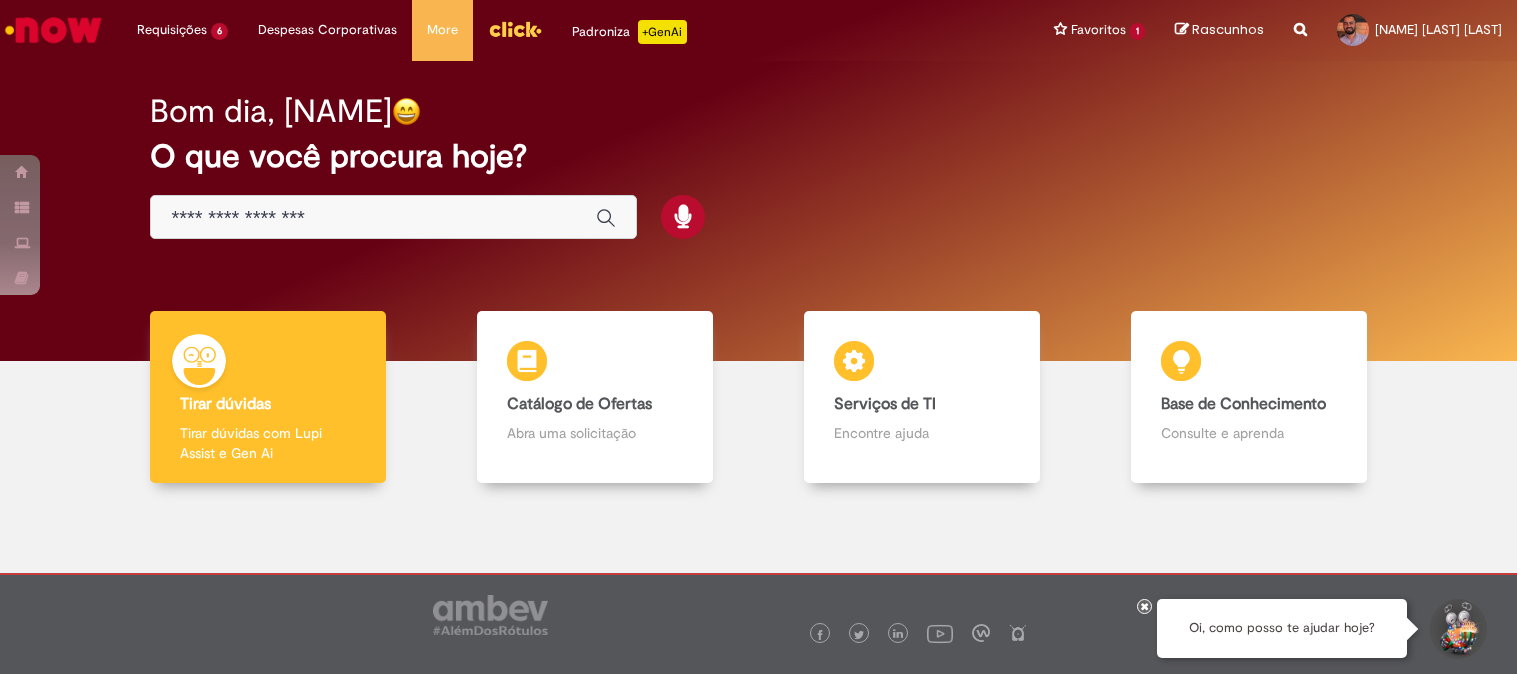 scroll, scrollTop: 0, scrollLeft: 0, axis: both 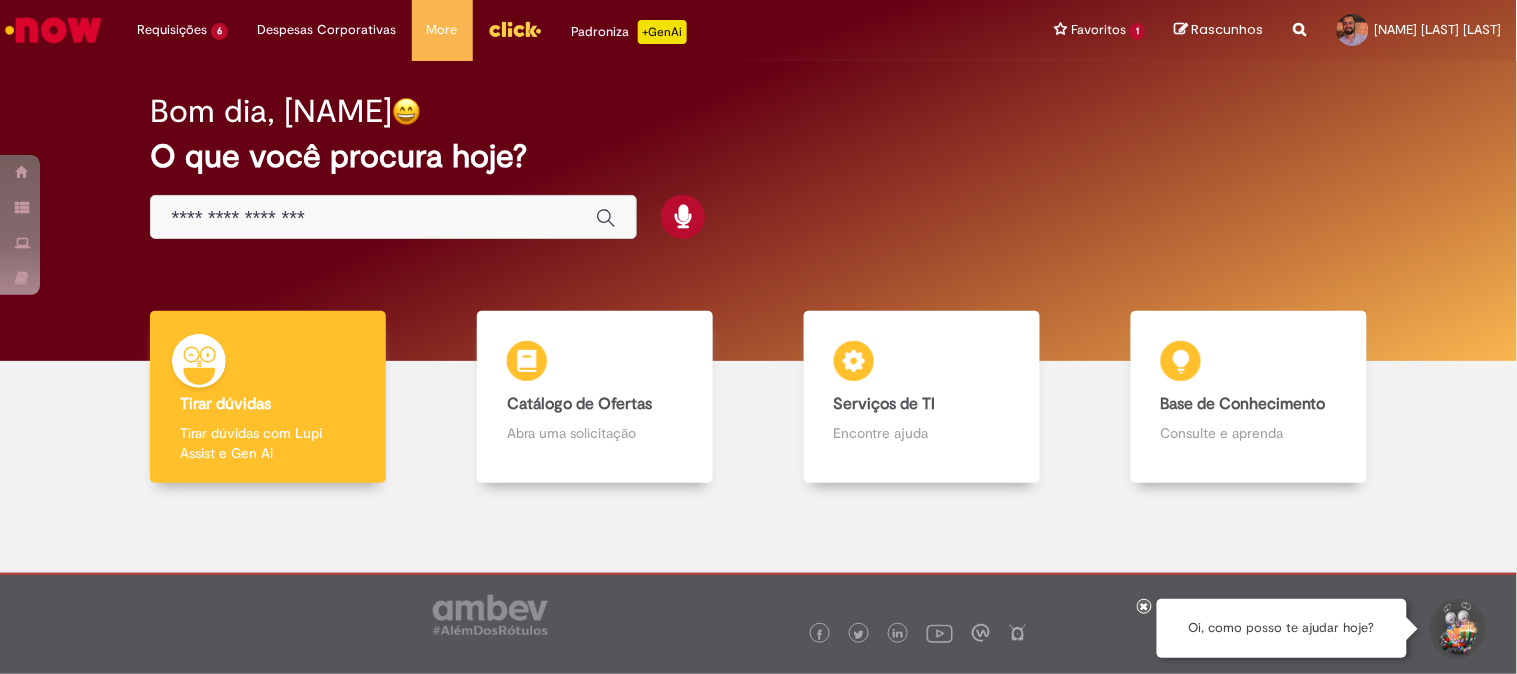 click on "Bom dia, [NAME]
O que você procura hoje?" at bounding box center (758, 167) 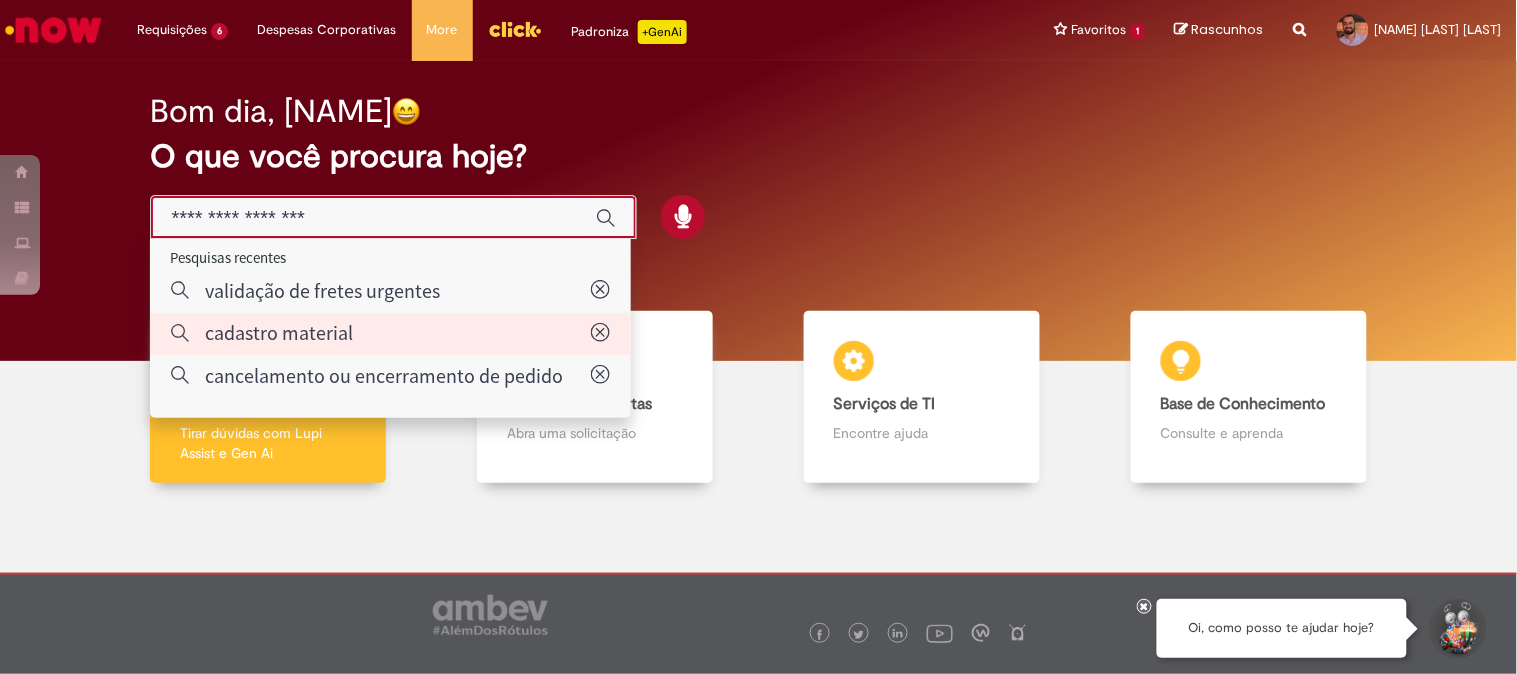 type on "**********" 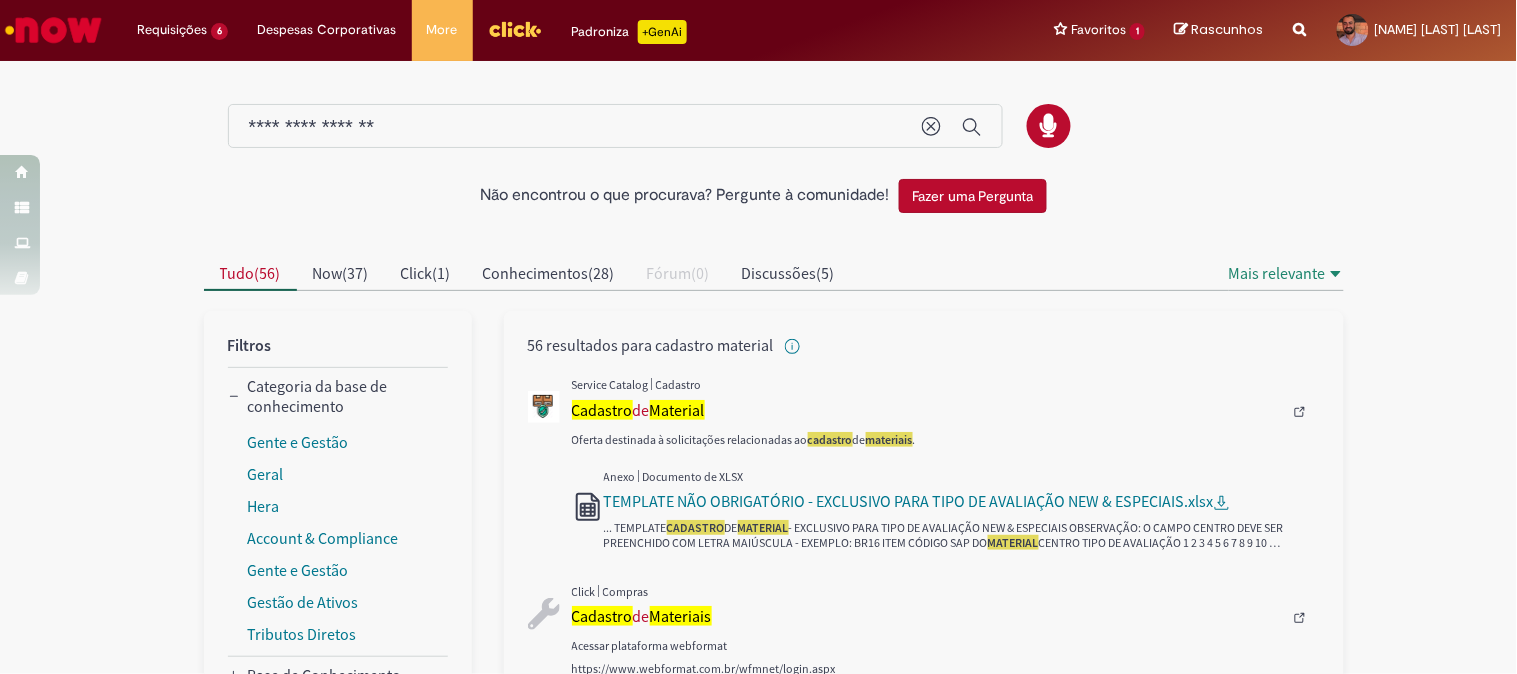 click on "Oferta destinada à solicitações relacionadas ao  cadastro  de  materiais . TEMPLATE NÃO OBRIGATÓRIO - EXCLUSIVO PARA TIPO DE AVALIAÇÃO NEW & ESPECIAIS.xlsx ... TEMPLATE  CADASTRO  DE  MATERIAL  - EXCLUSIVO PARA TIPO DE AVALIAÇÃO NEW & ESPECIAIS OBSERVAÇÃO: O CAMPO CENTRO DEVE SER PREENCHIDO COM LETRA MAIÚSCULA - EXEMPLO: BR16 ITEM CÓDIGO SAP DO  MATERIAL  CENTRO TIPO DE AVALIAÇÃO 1 2 3 4 5 6 7 8 9 10 11 12 13 14 15 16 ..." at bounding box center [924, 466] 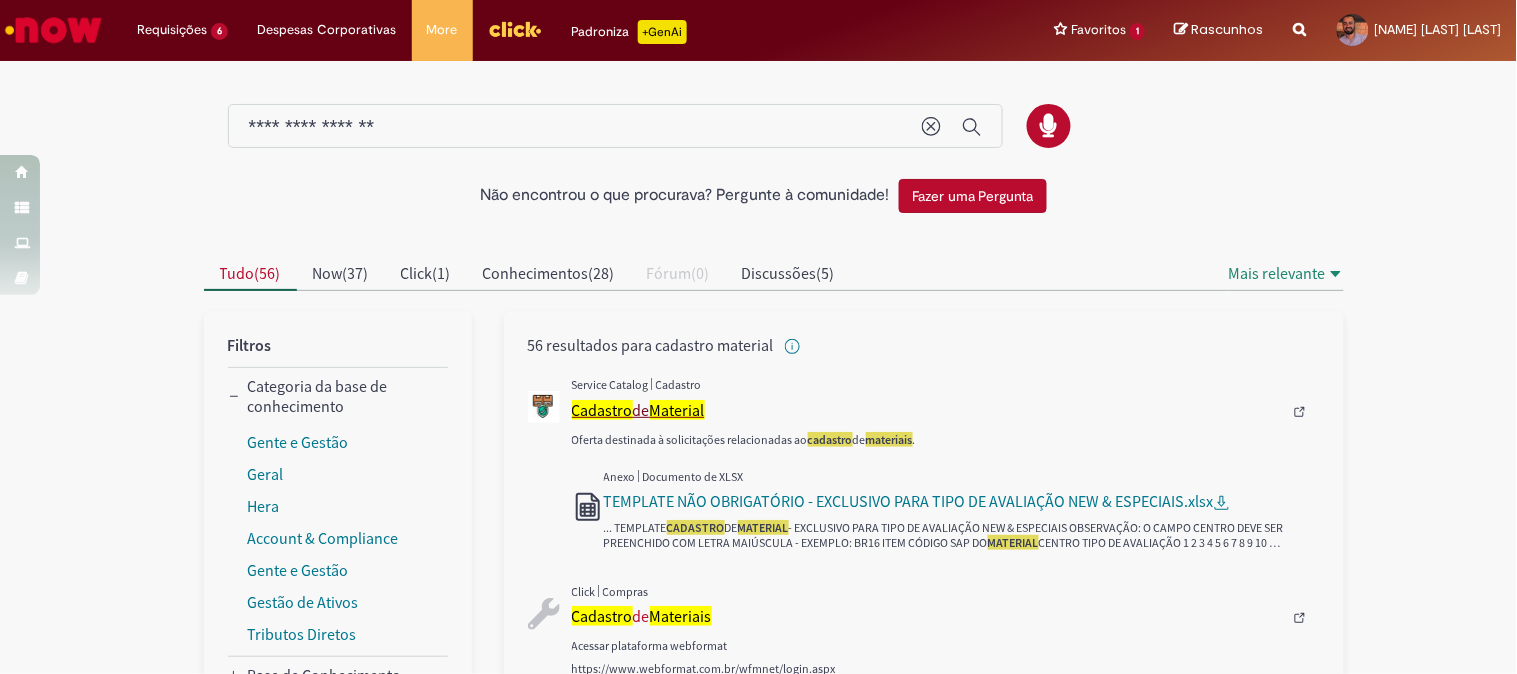 click on "Material" at bounding box center (677, 410) 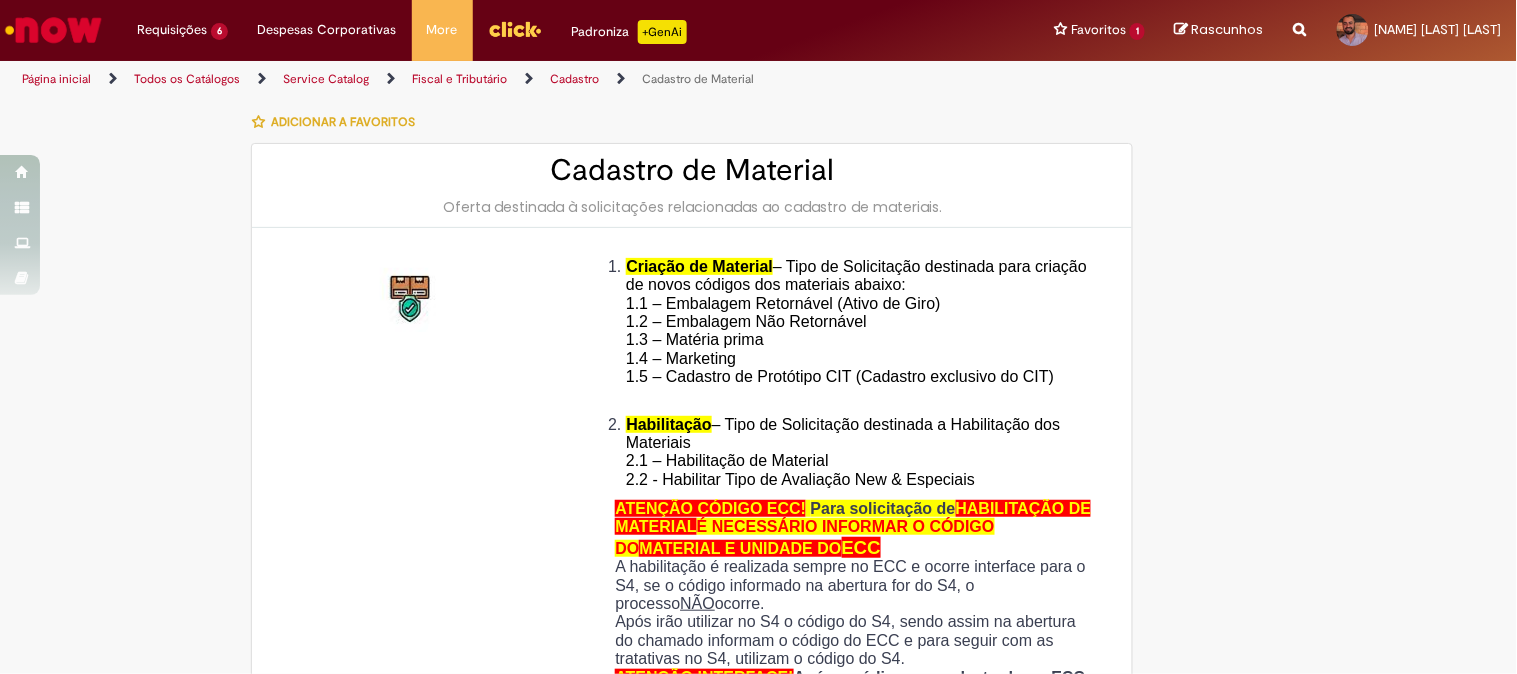 type on "********" 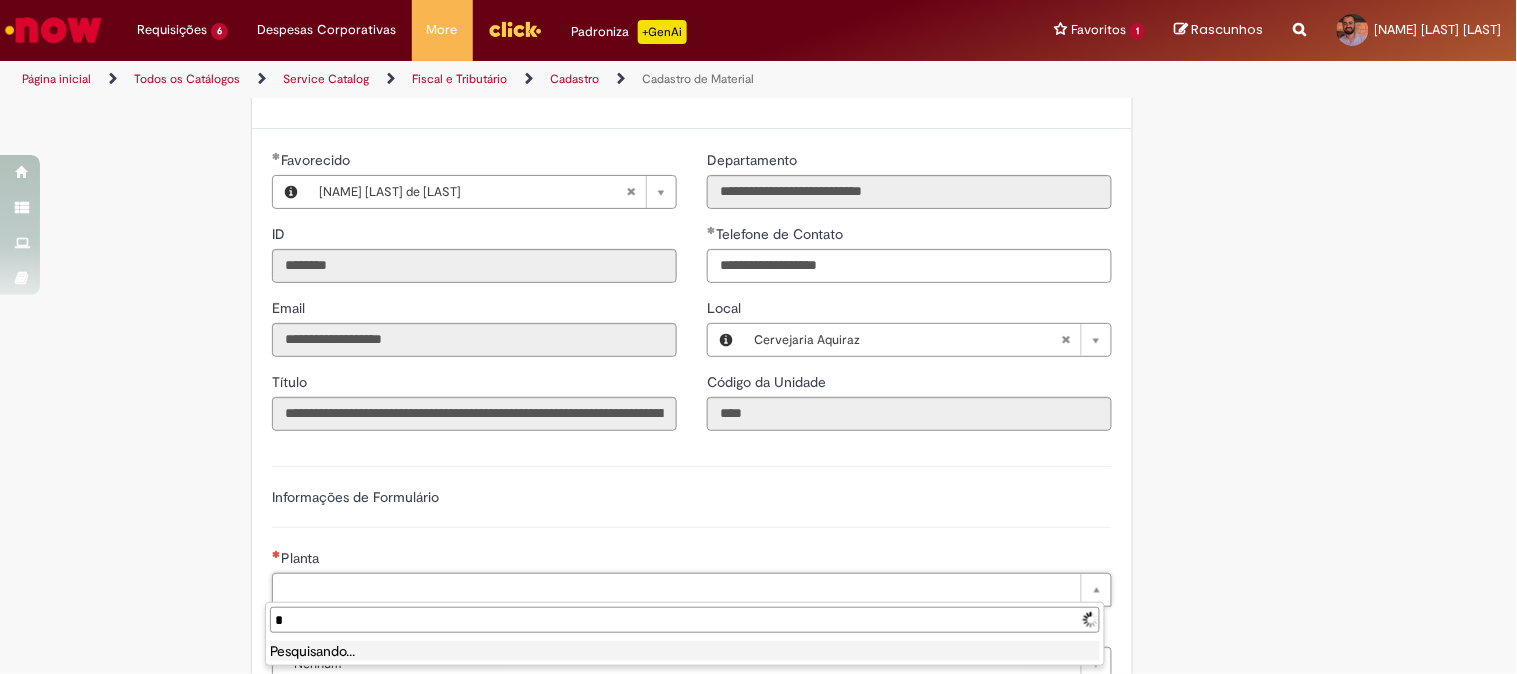 type on "**" 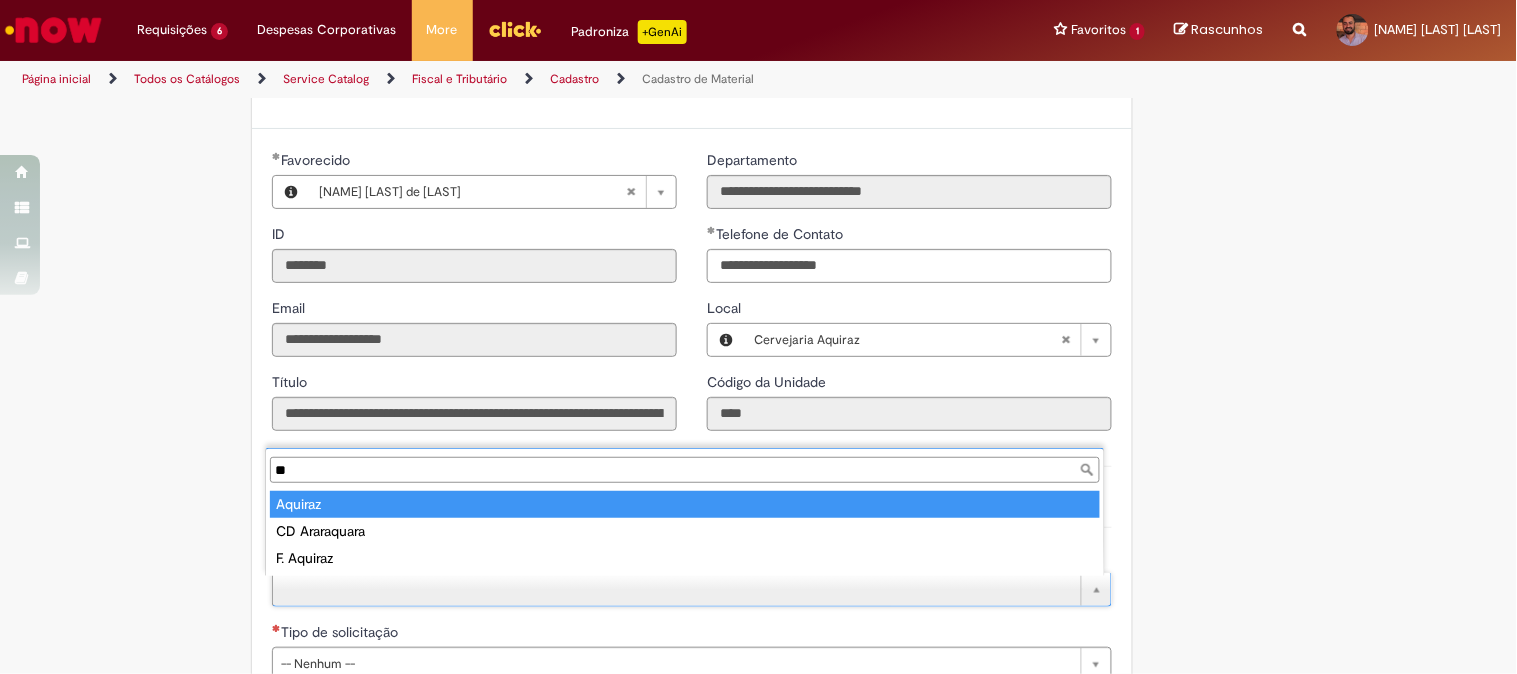 type on "*******" 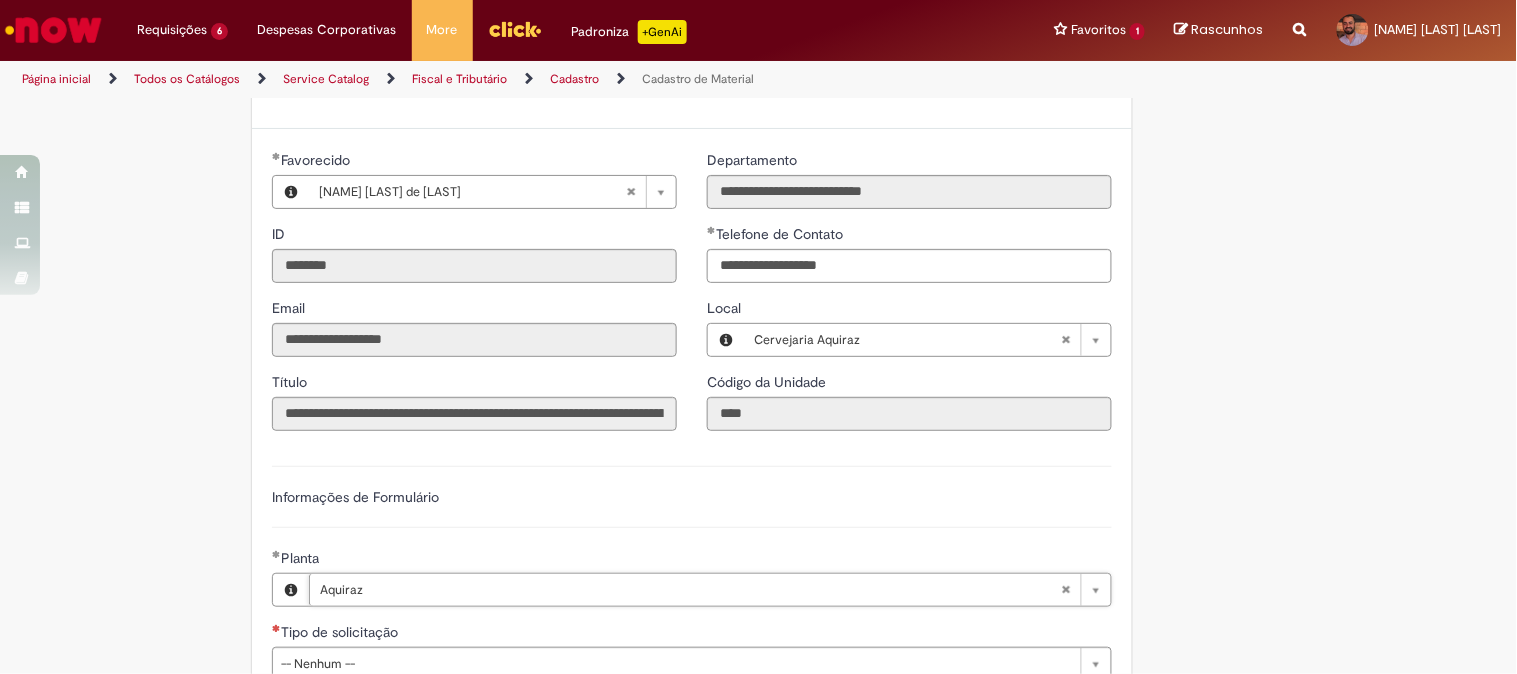 click on "Tire dúvidas com LupiAssist    +GenAI
Oi! Eu sou LupiAssist, uma Inteligência Artificial Generativa em constante aprendizado   Meu conteúdo é monitorado para trazer uma melhor experiência
Dúvidas comuns:
Só mais um instante, estou consultando nossas bases de conhecimento  e escrevendo a melhor resposta pra você!
Title
Lorem ipsum dolor sit amet    Fazer uma nova pergunta
Gerei esta resposta utilizando IA Generativa em conjunto com os nossos padrões. Em caso de divergência, os documentos oficiais prevalecerão.
Saiba mais em:
Ou ligue para:
E aí, te ajudei?
Sim, obrigado!" at bounding box center (758, 269) 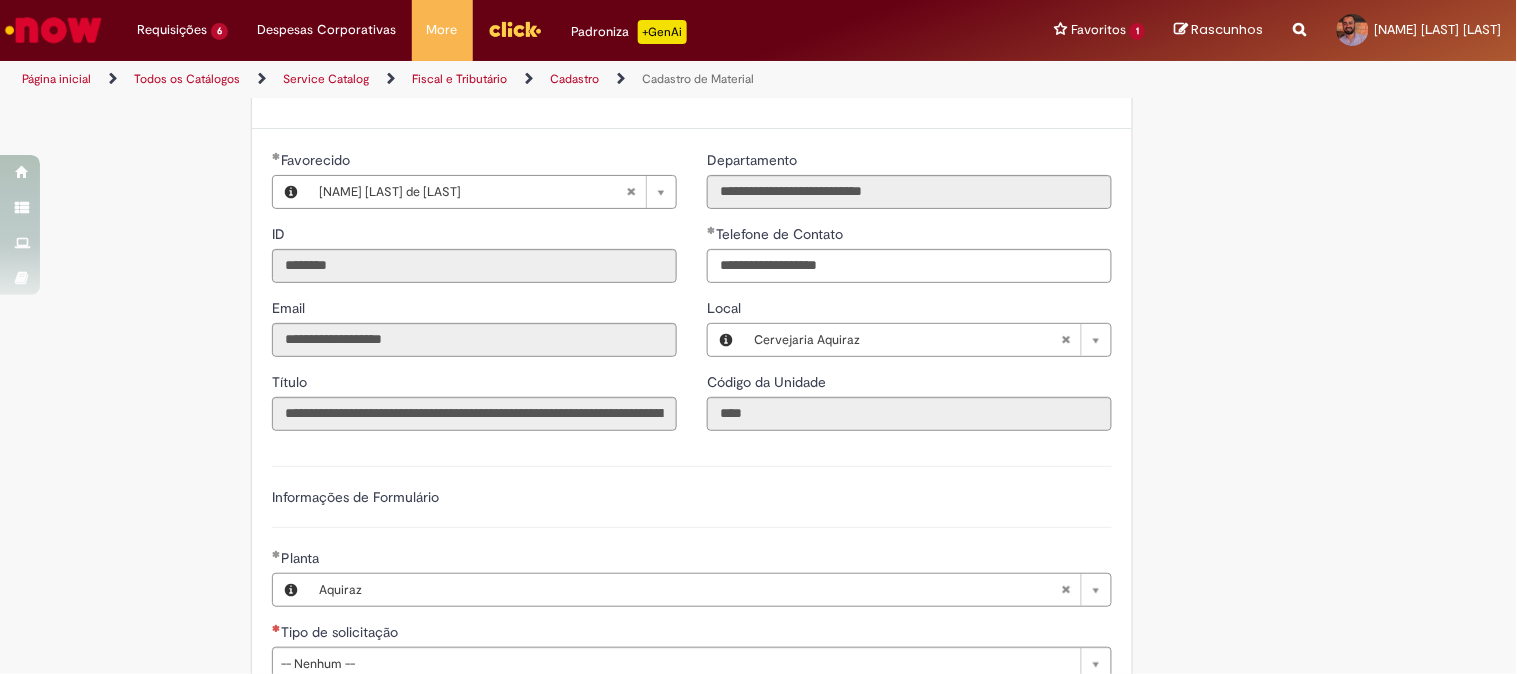 scroll, scrollTop: 1000, scrollLeft: 0, axis: vertical 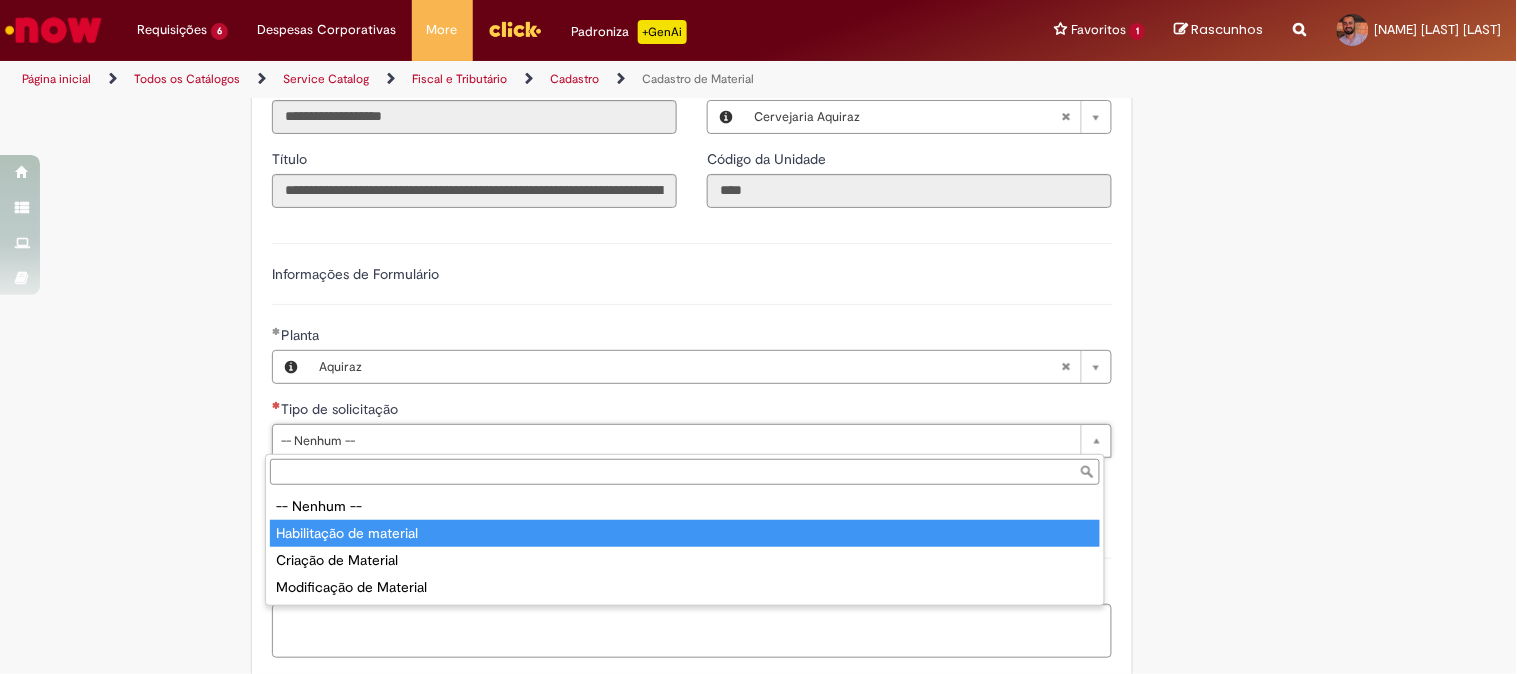 type on "**********" 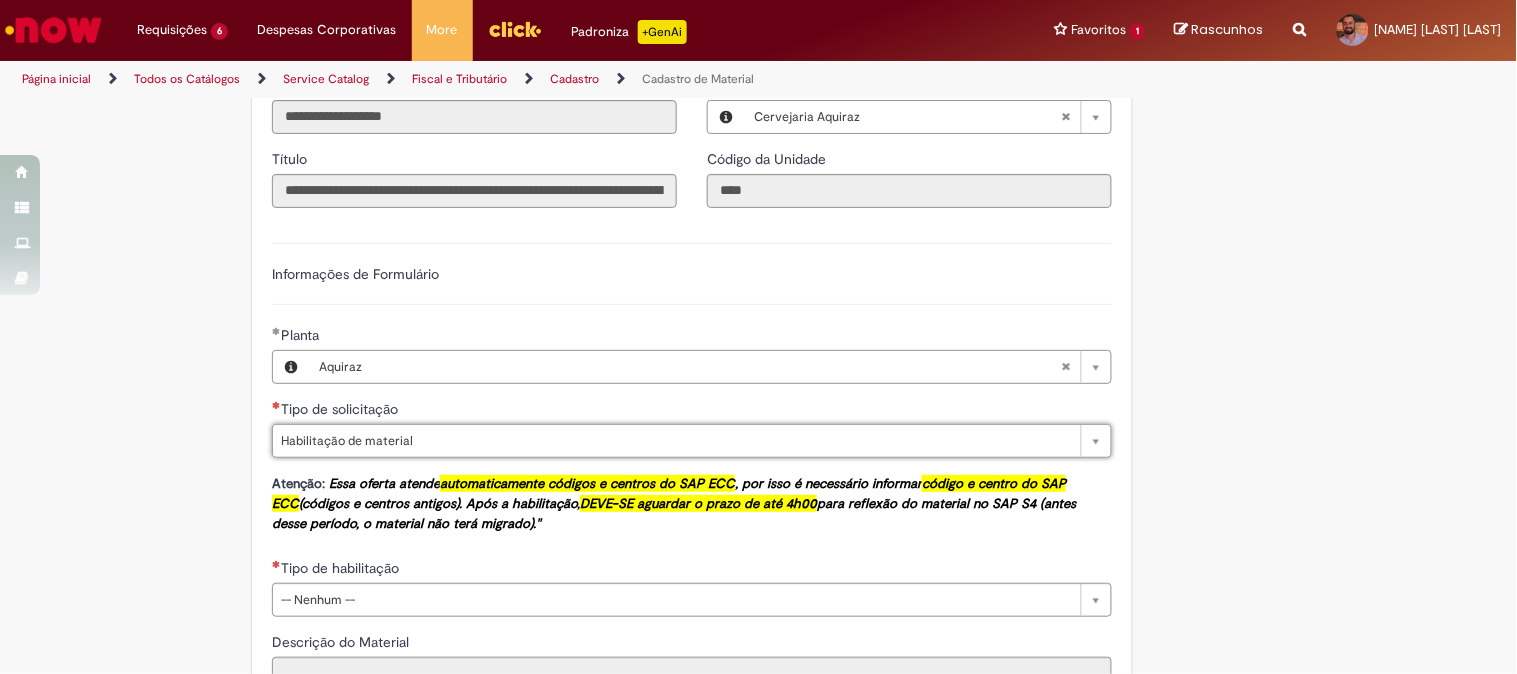 click on "Tire dúvidas com LupiAssist    +GenAI
Oi! Eu sou LupiAssist, uma Inteligência Artificial Generativa em constante aprendizado   Meu conteúdo é monitorado para trazer uma melhor experiência
Dúvidas comuns:
Só mais um instante, estou consultando nossas bases de conhecimento  e escrevendo a melhor resposta pra você!
Title
Lorem ipsum dolor sit amet    Fazer uma nova pergunta
Gerei esta resposta utilizando IA Generativa em conjunto com os nossos padrões. Em caso de divergência, os documentos oficiais prevalecerão.
Saiba mais em:
Ou ligue para:
E aí, te ajudei?
Sim, obrigado!" at bounding box center (758, 152) 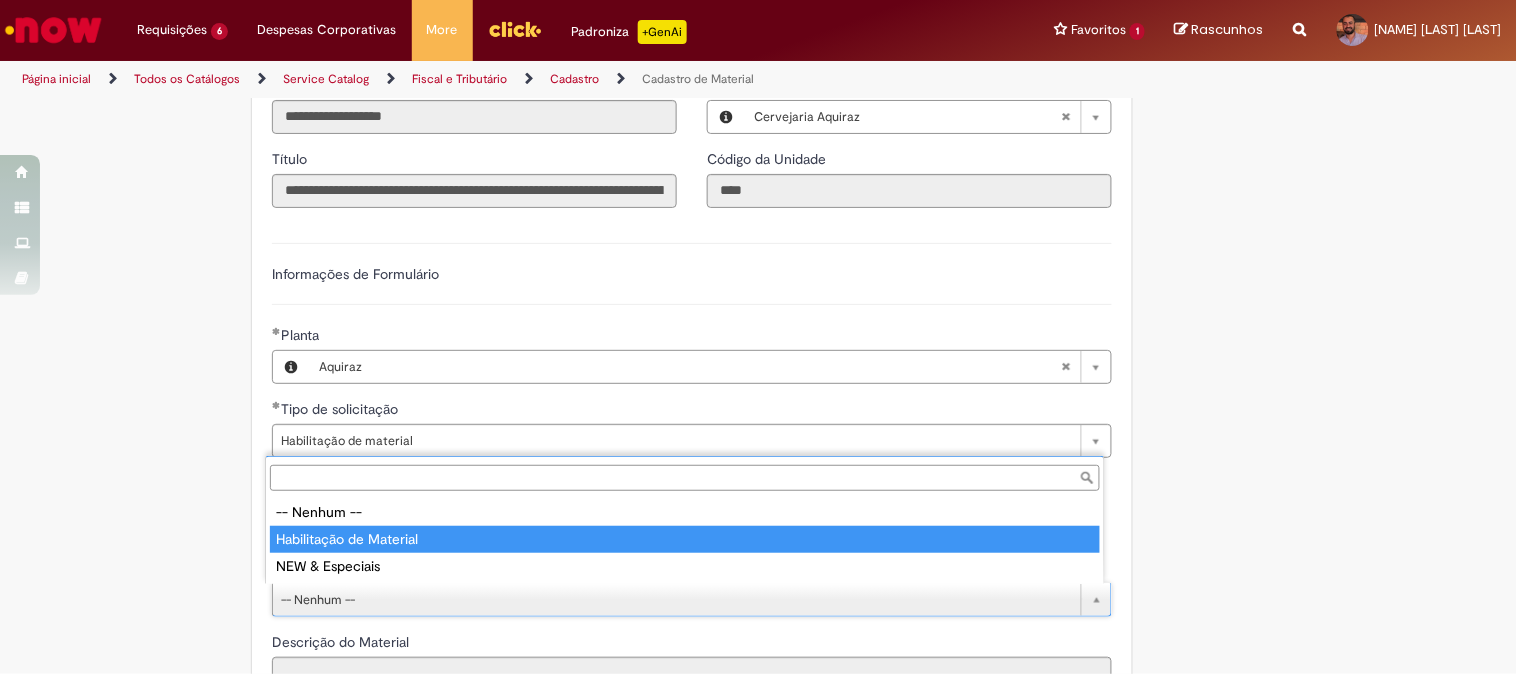 type on "**********" 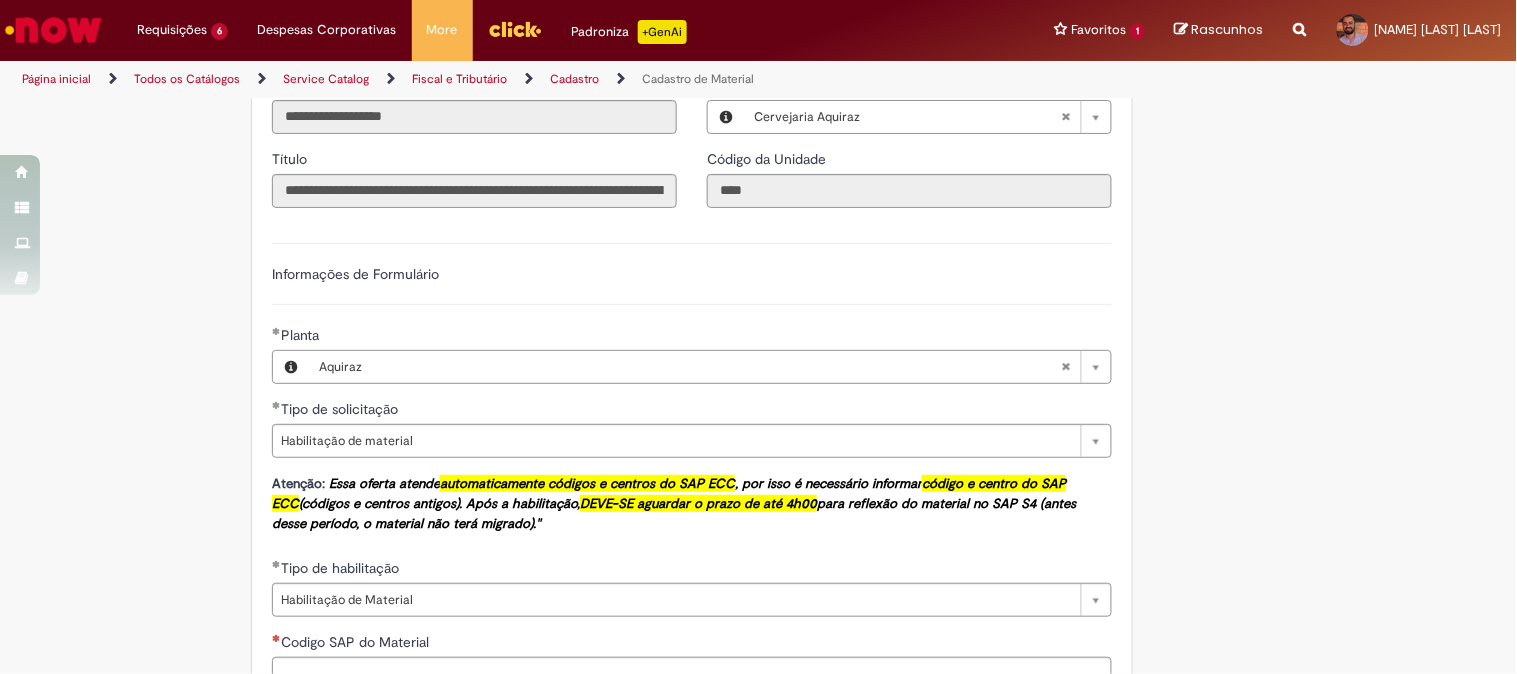 scroll, scrollTop: 1222, scrollLeft: 0, axis: vertical 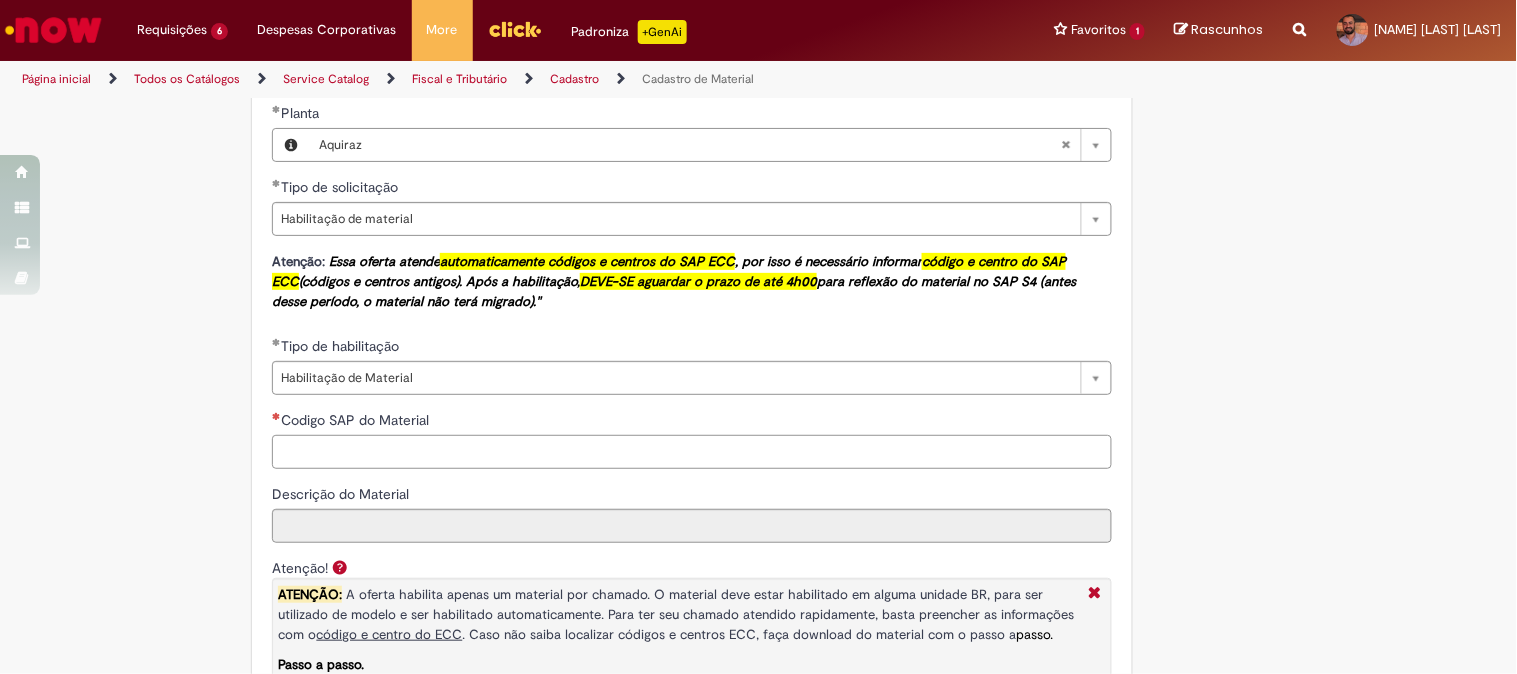 click on "Codigo SAP do Material" at bounding box center (692, 452) 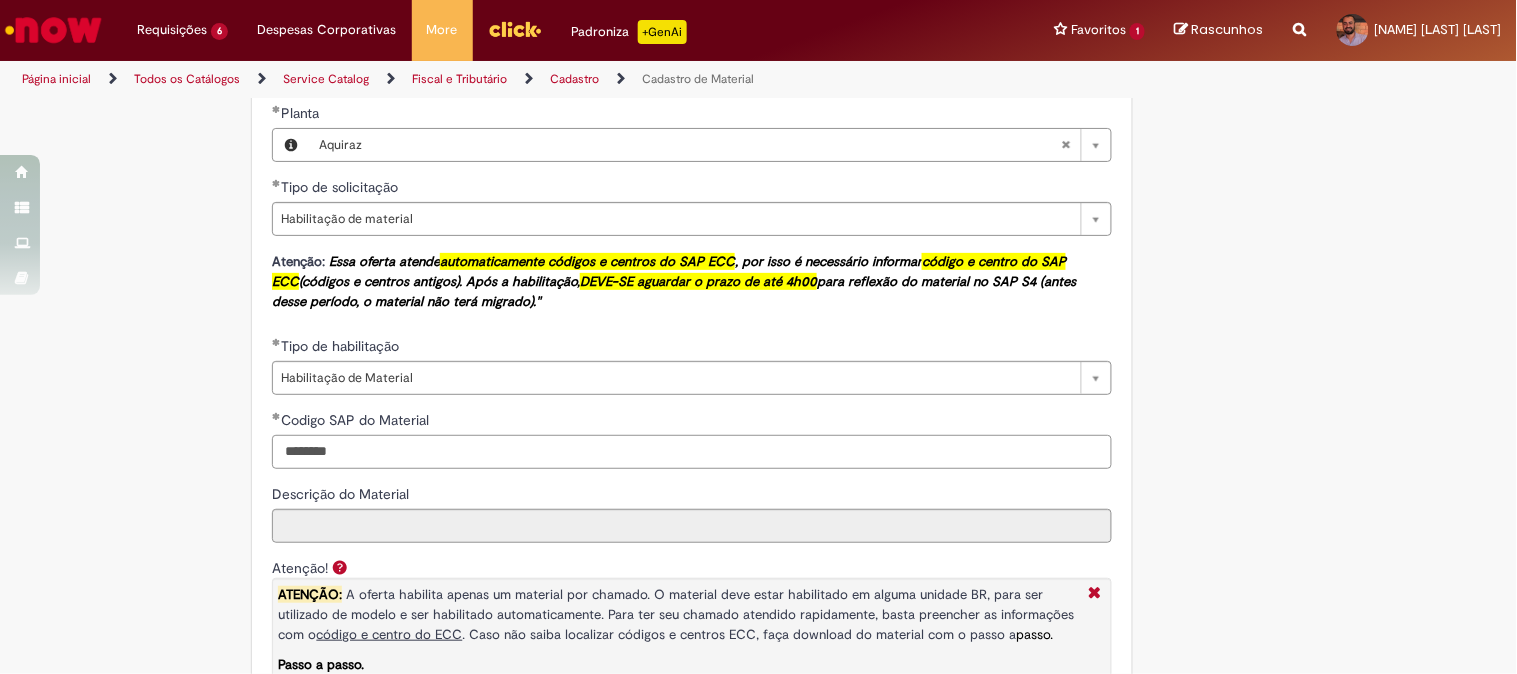type on "********" 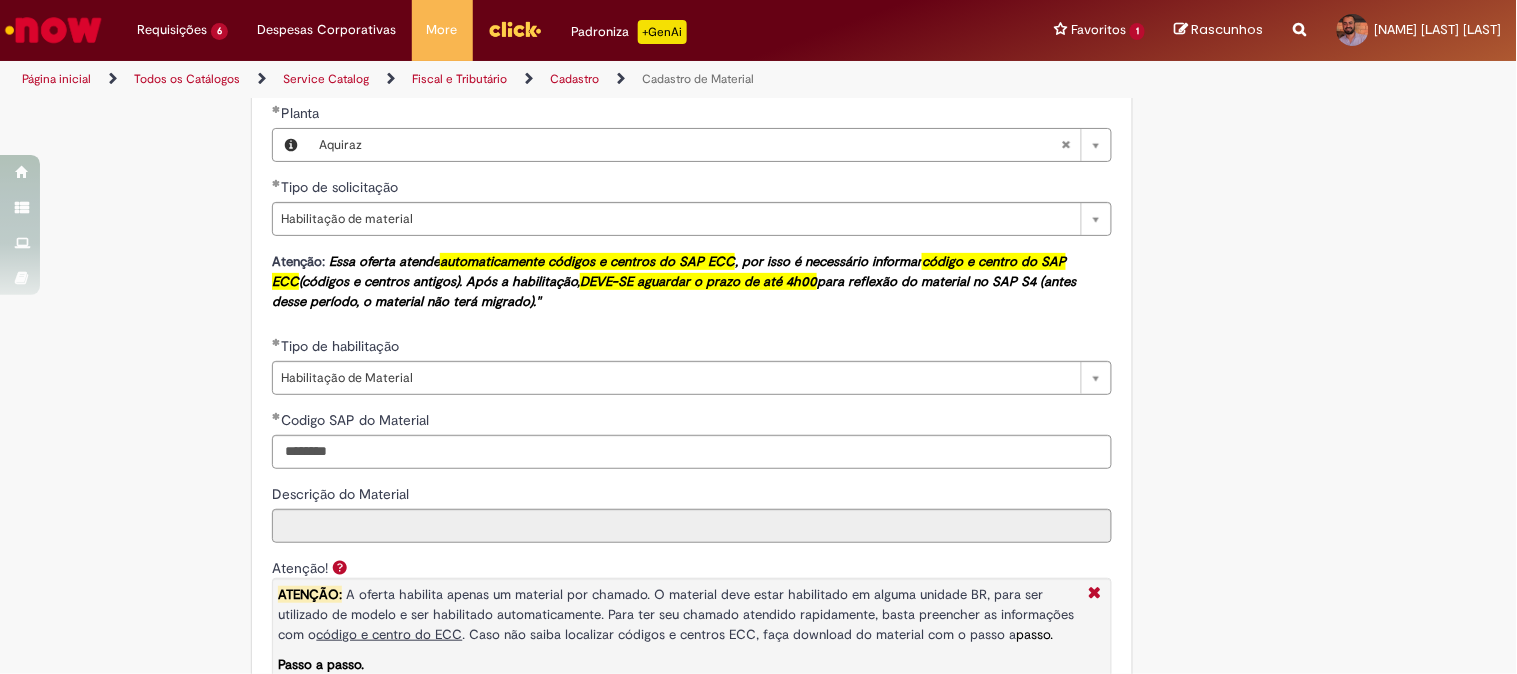 click on "Tire dúvidas com LupiAssist    +GenAI
Oi! Eu sou LupiAssist, uma Inteligência Artificial Generativa em constante aprendizado   Meu conteúdo é monitorado para trazer uma melhor experiência
Dúvidas comuns:
Só mais um instante, estou consultando nossas bases de conhecimento  e escrevendo a melhor resposta pra você!
Title
Lorem ipsum dolor sit amet    Fazer uma nova pergunta
Gerei esta resposta utilizando IA Generativa em conjunto com os nossos padrões. Em caso de divergência, os documentos oficiais prevalecerão.
Saiba mais em:
Ou ligue para:
E aí, te ajudei?
Sim, obrigado!" at bounding box center [758, 237] 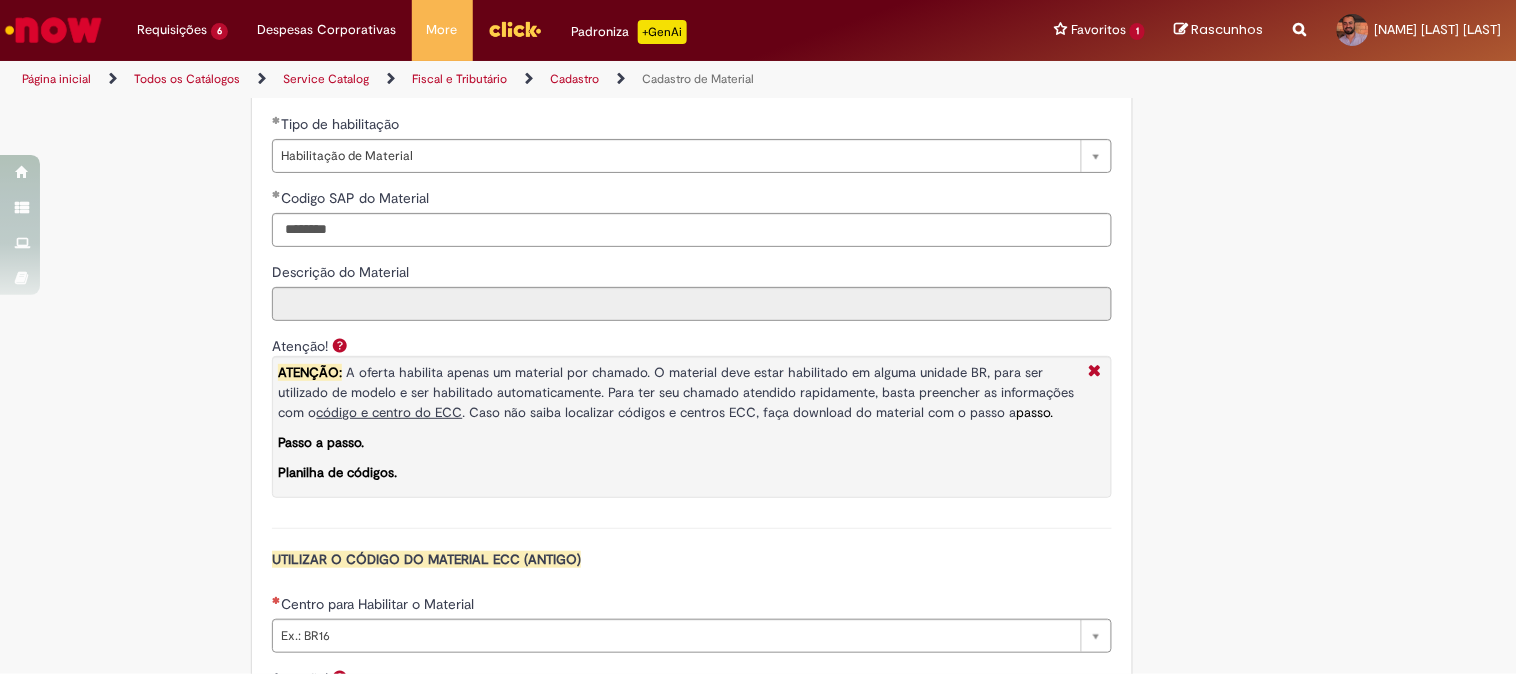 scroll, scrollTop: 1555, scrollLeft: 0, axis: vertical 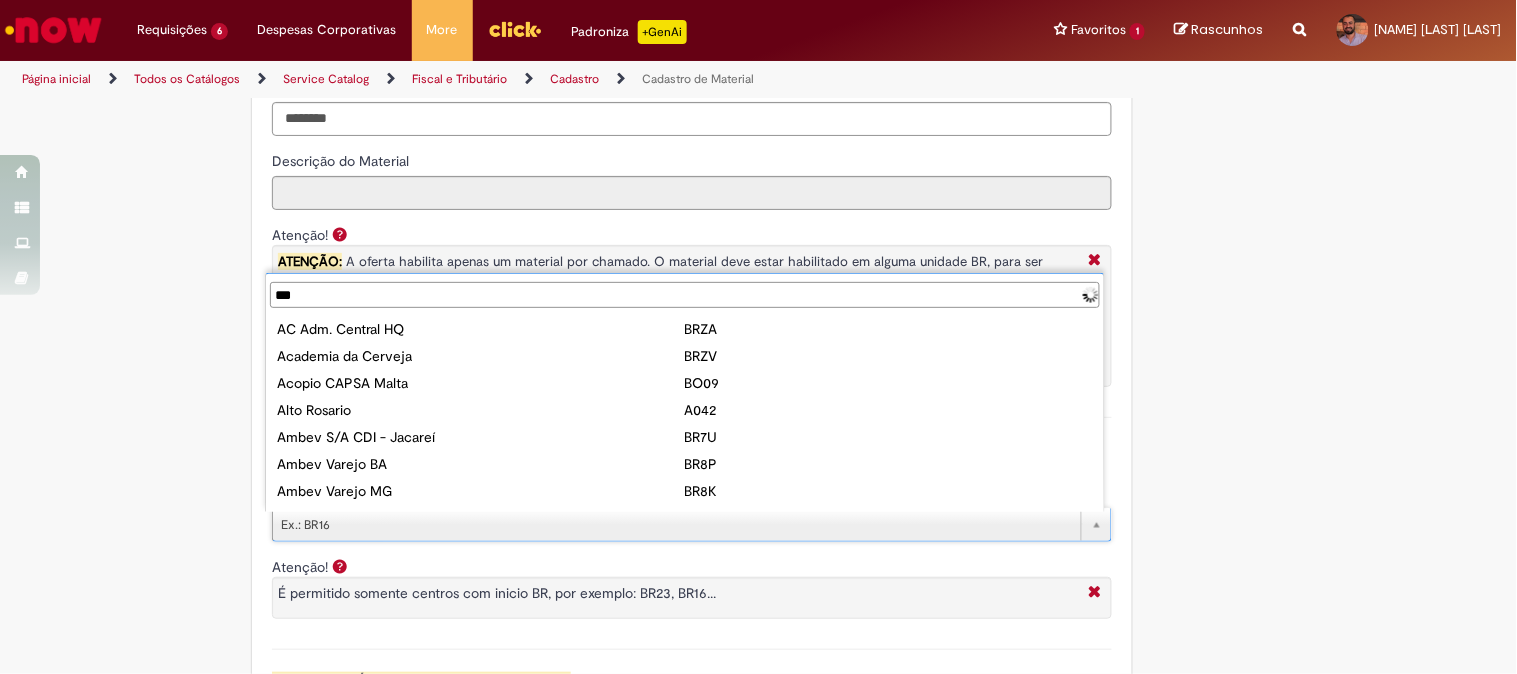 type on "****" 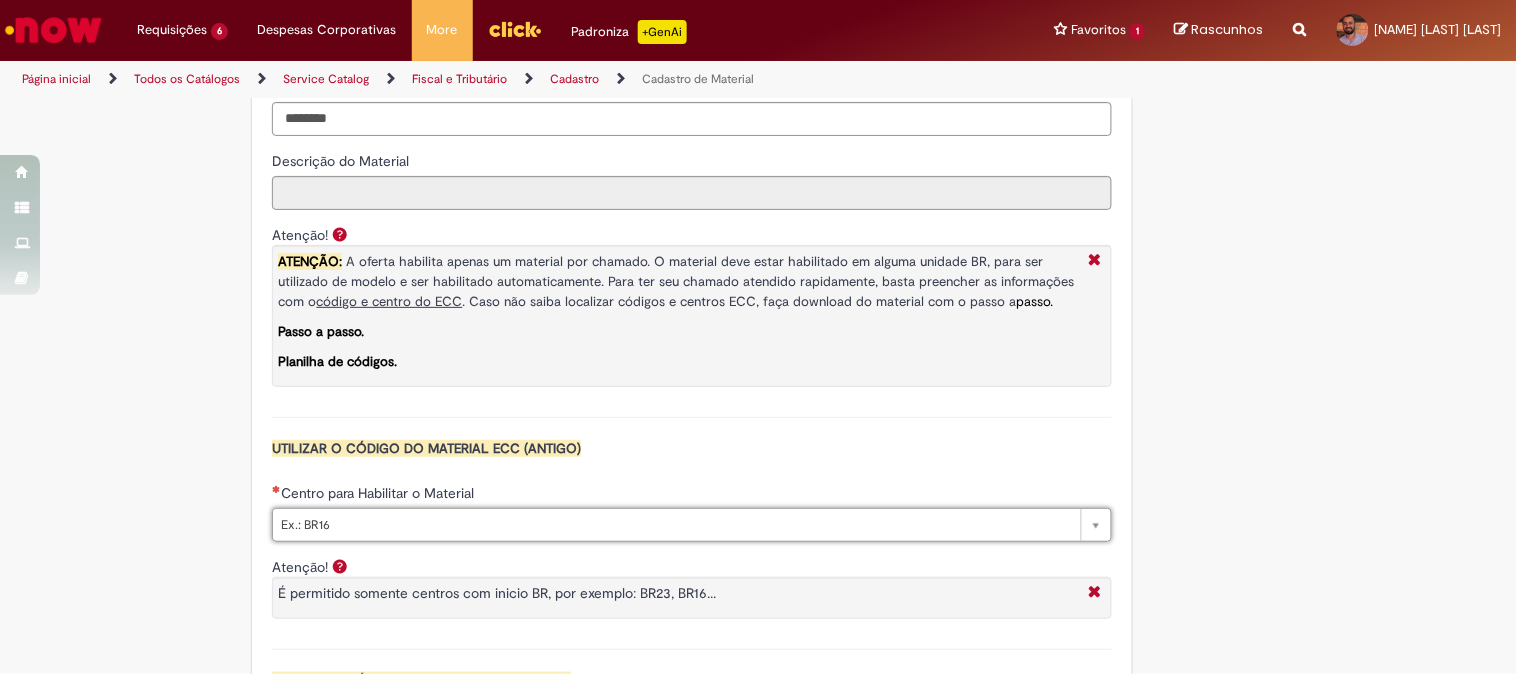 scroll, scrollTop: 1666, scrollLeft: 0, axis: vertical 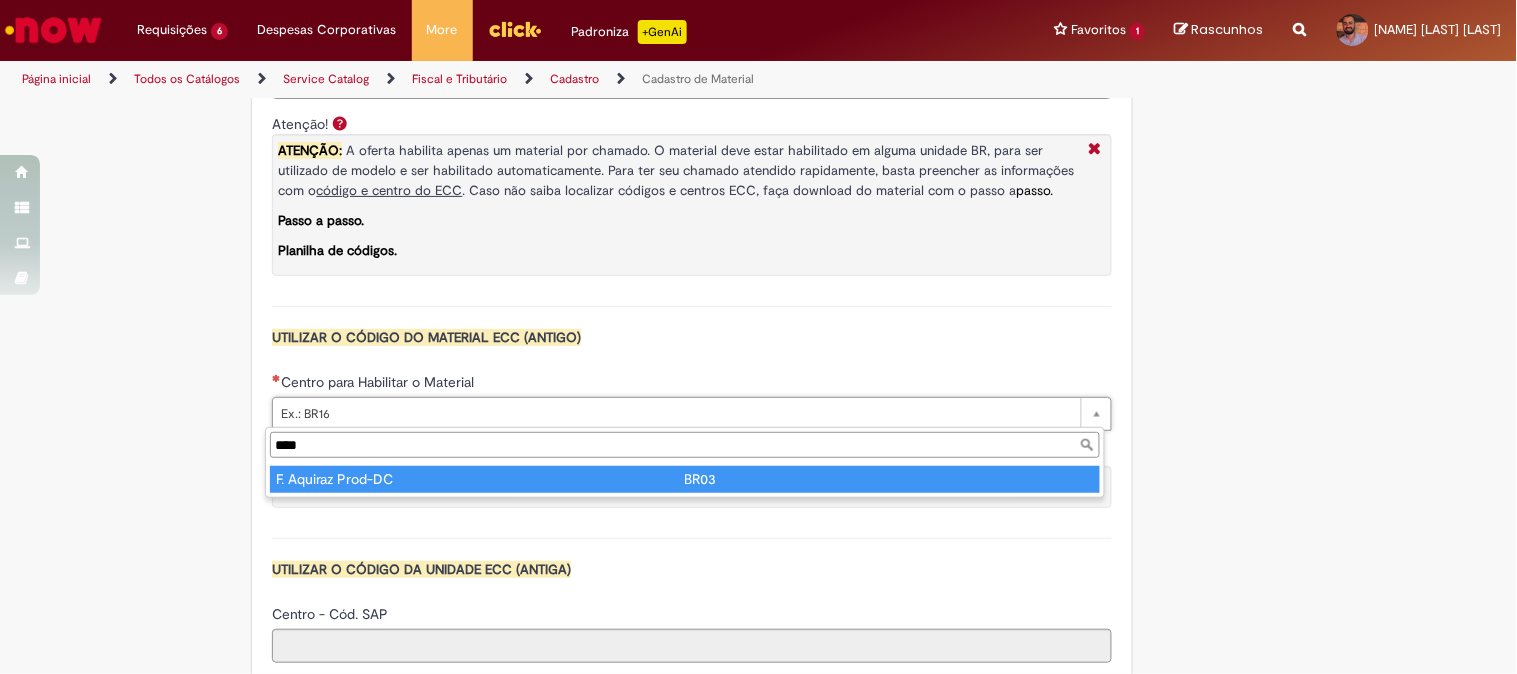 type on "****" 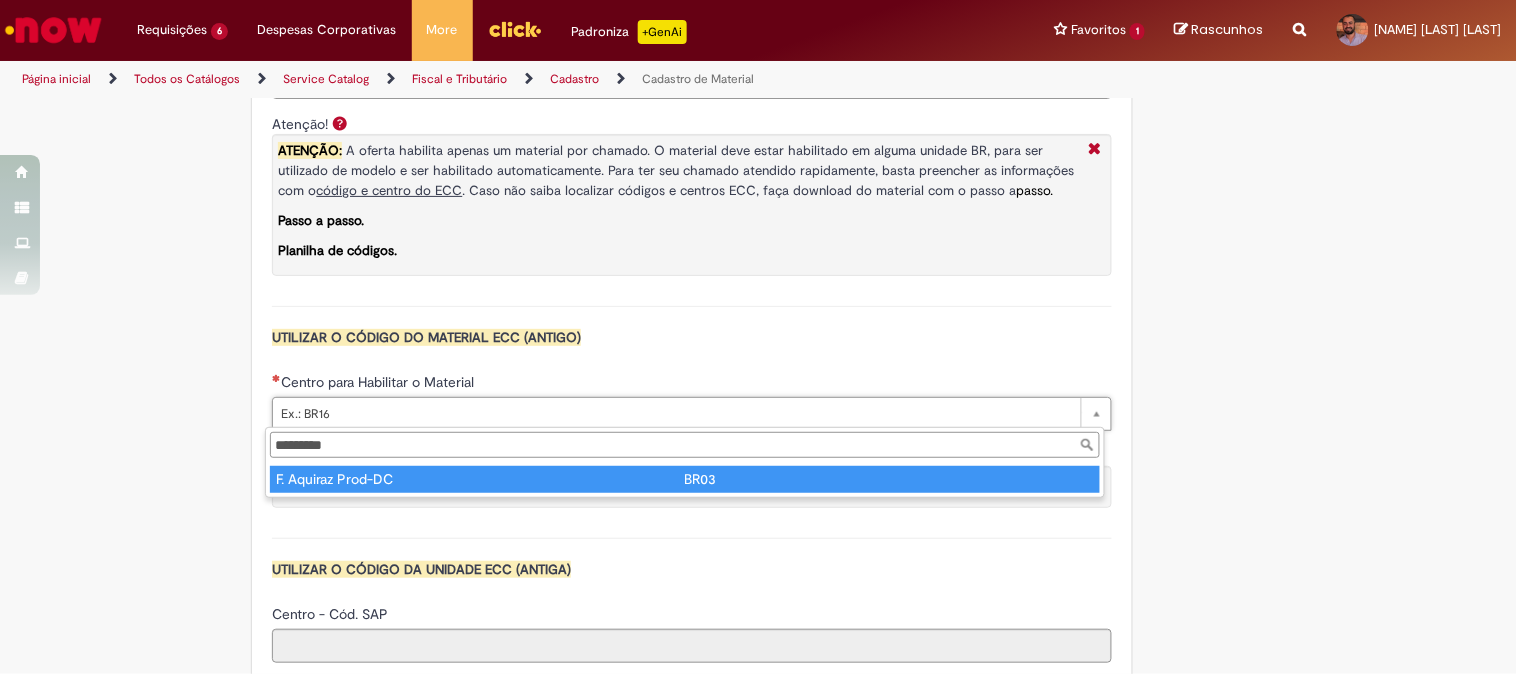 type on "****" 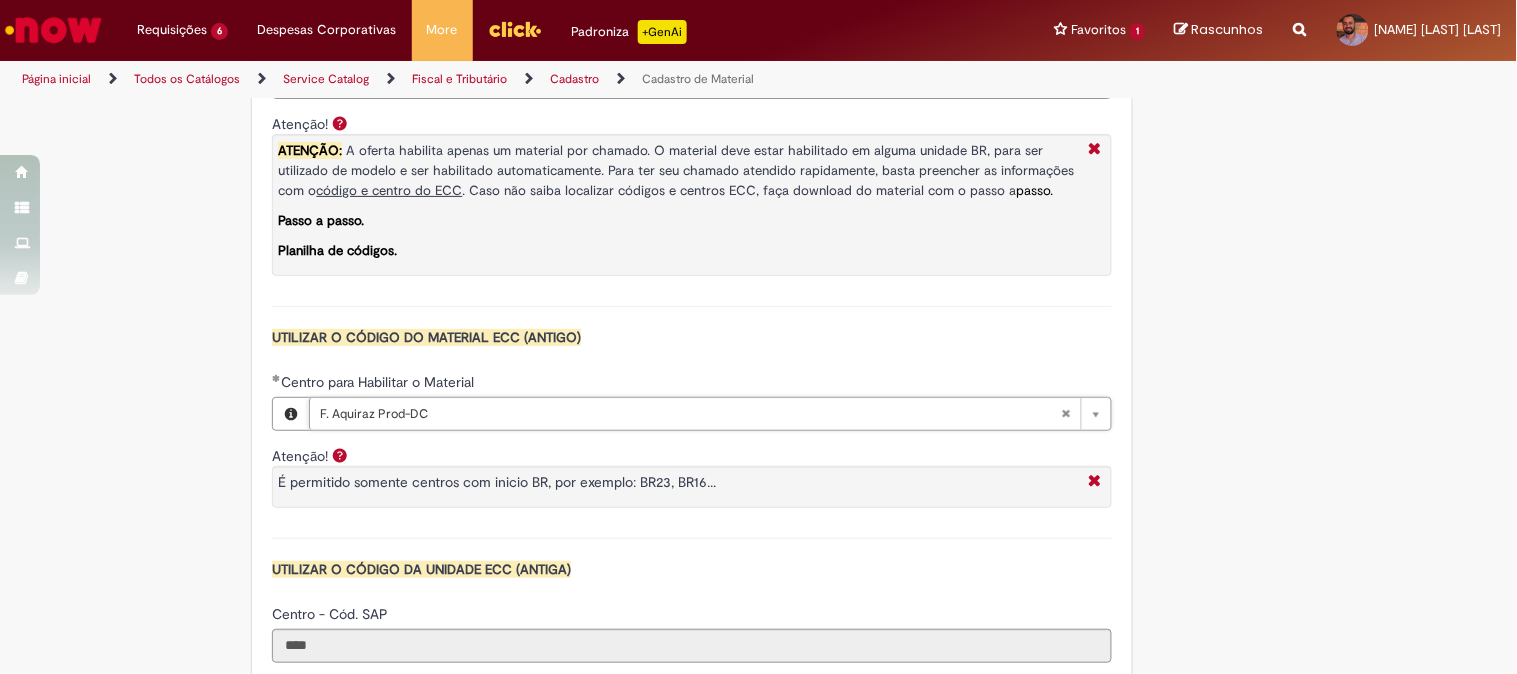 click on "Tire dúvidas com LupiAssist    +GenAI
Oi! Eu sou LupiAssist, uma Inteligência Artificial Generativa em constante aprendizado   Meu conteúdo é monitorado para trazer uma melhor experiência
Dúvidas comuns:
Só mais um instante, estou consultando nossas bases de conhecimento  e escrevendo a melhor resposta pra você!
Title
Lorem ipsum dolor sit amet    Fazer uma nova pergunta
Gerei esta resposta utilizando IA Generativa em conjunto com os nossos padrões. Em caso de divergência, os documentos oficiais prevalecerão.
Saiba mais em:
Ou ligue para:
E aí, te ajudei?
Sim, obrigado!" at bounding box center [758, -207] 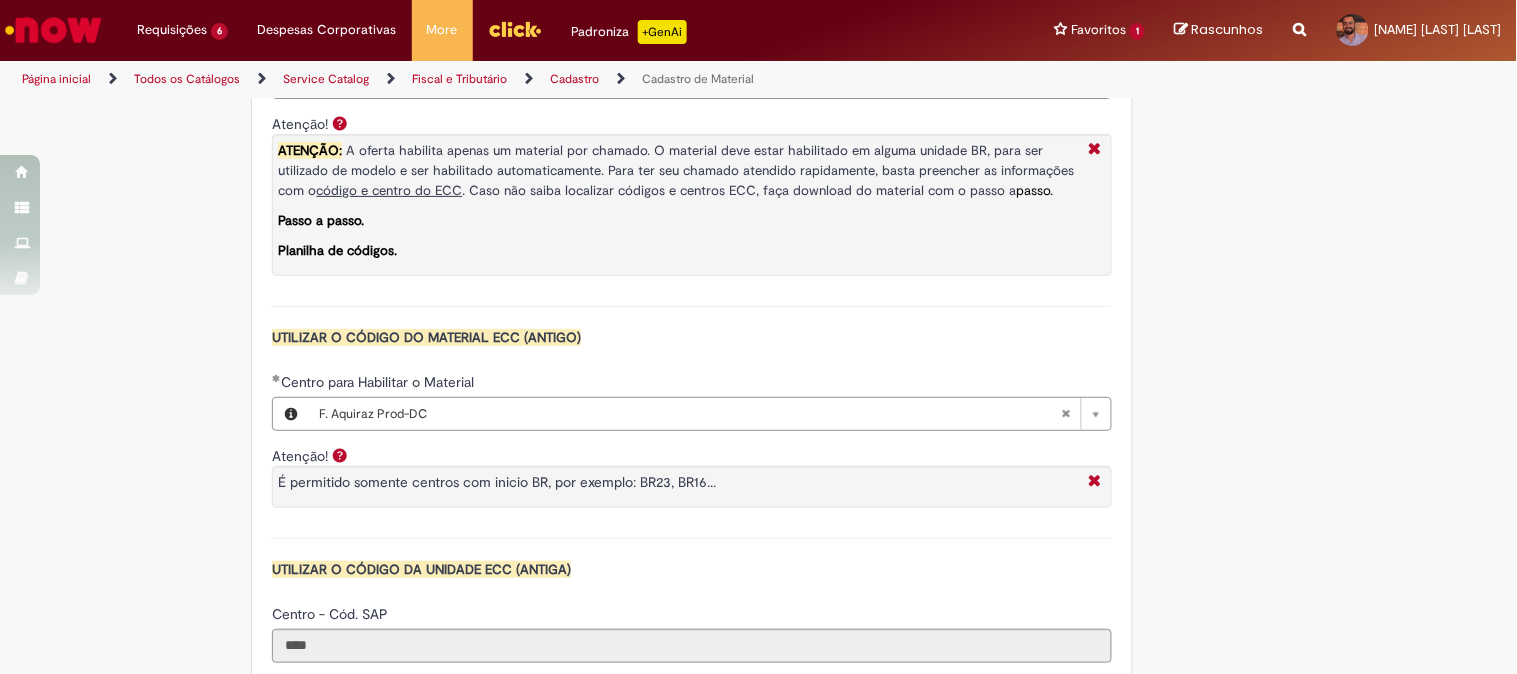 scroll, scrollTop: 1888, scrollLeft: 0, axis: vertical 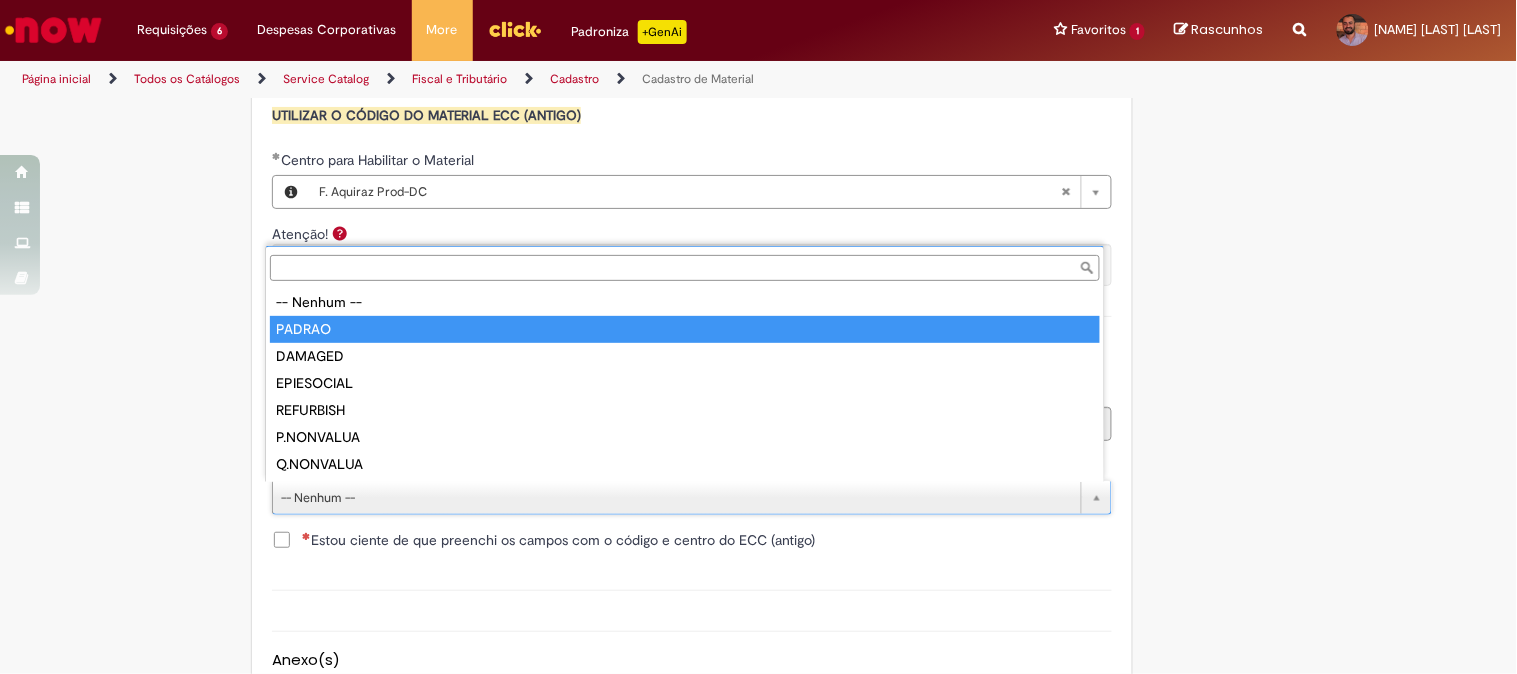 type on "******" 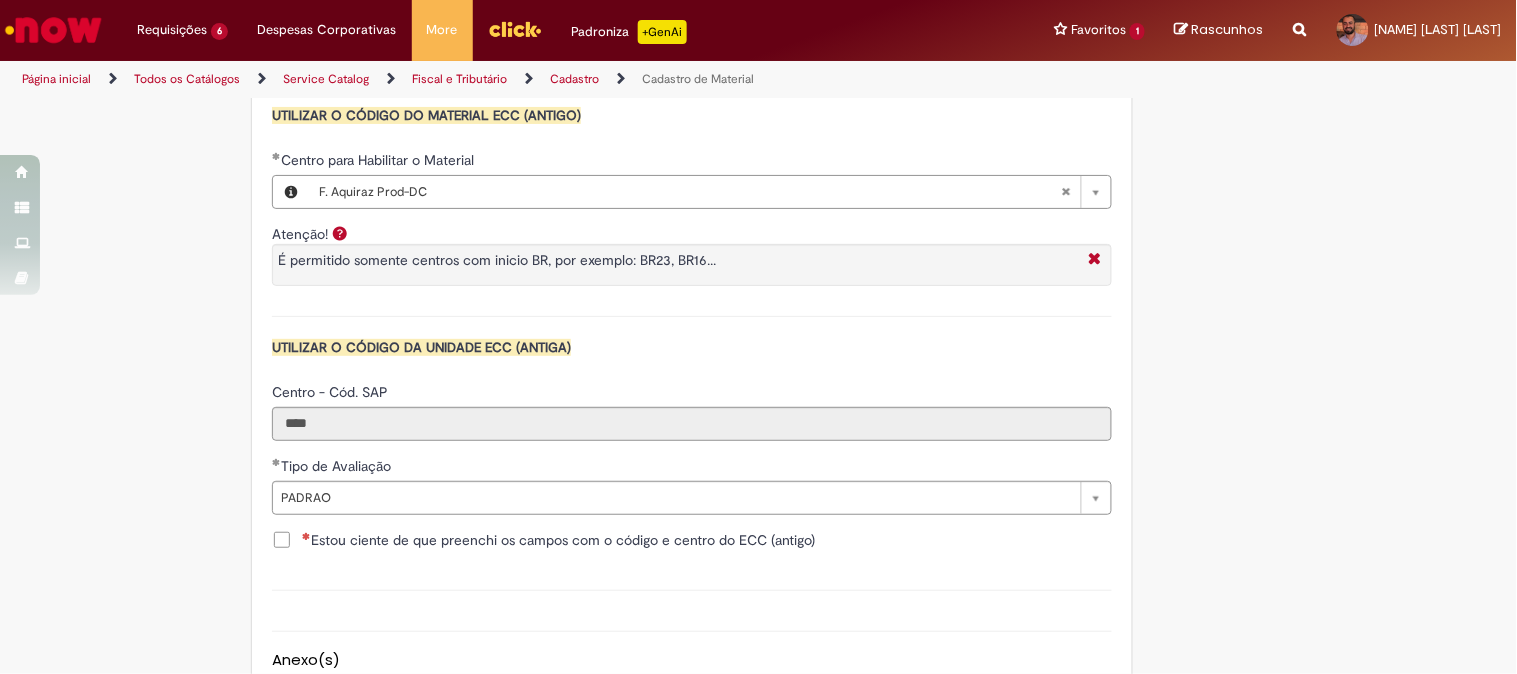 click on "Tire dúvidas com LupiAssist    +GenAI
Oi! Eu sou LupiAssist, uma Inteligência Artificial Generativa em constante aprendizado   Meu conteúdo é monitorado para trazer uma melhor experiência
Dúvidas comuns:
Só mais um instante, estou consultando nossas bases de conhecimento  e escrevendo a melhor resposta pra você!
Title
Lorem ipsum dolor sit amet    Fazer uma nova pergunta
Gerei esta resposta utilizando IA Generativa em conjunto com os nossos padrões. Em caso de divergência, os documentos oficiais prevalecerão.
Saiba mais em:
Ou ligue para:
E aí, te ajudei?
Sim, obrigado!" at bounding box center (758, -429) 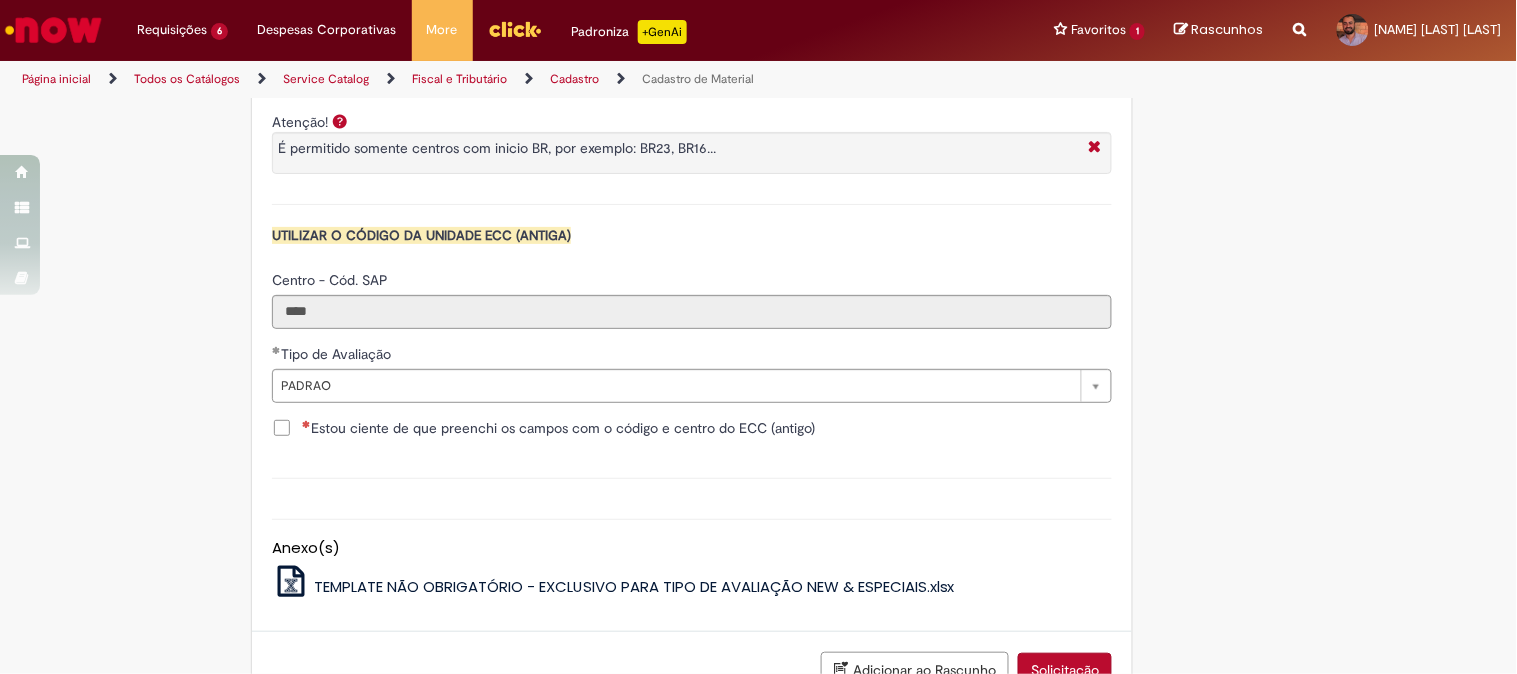 click on "Estou ciente de que preenchi os campos com o código e centro do ECC  (antigo)" at bounding box center [558, 428] 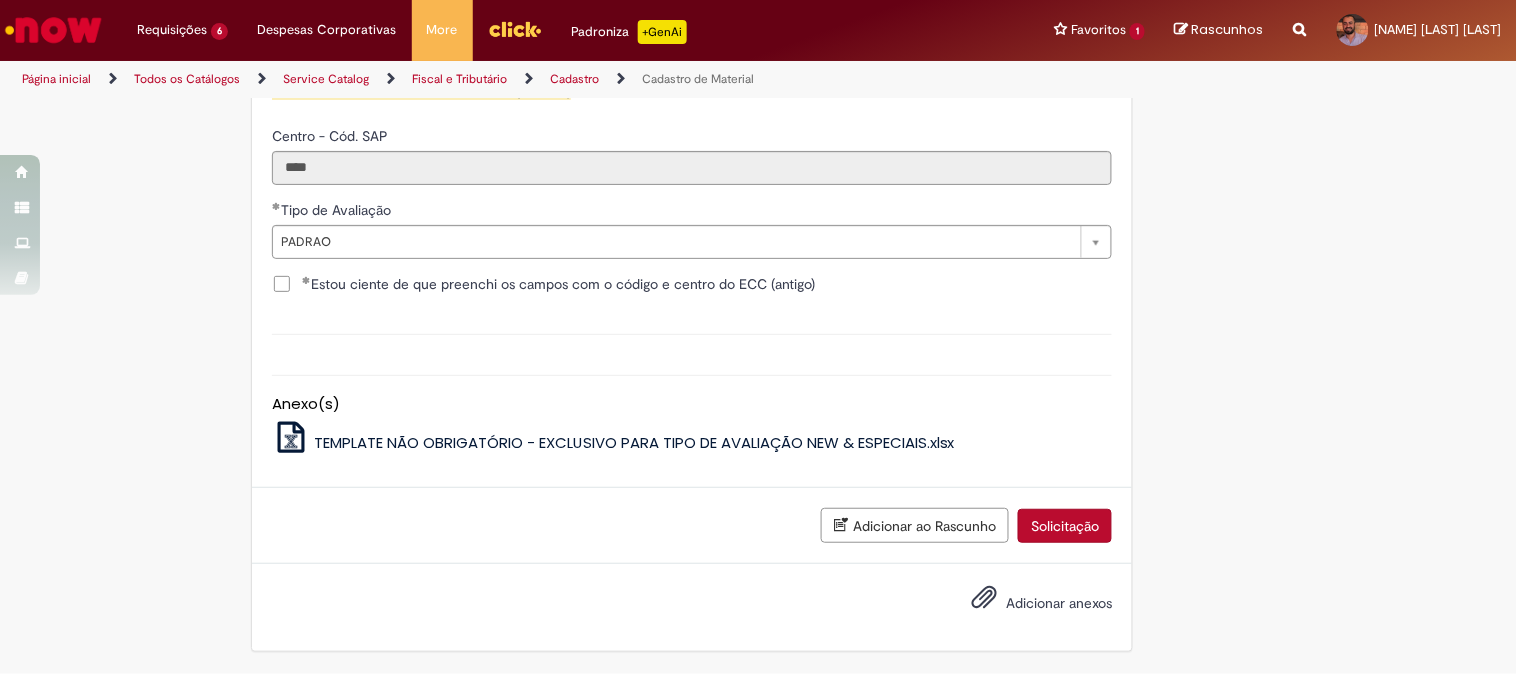 click on "Solicitação" at bounding box center (1065, 526) 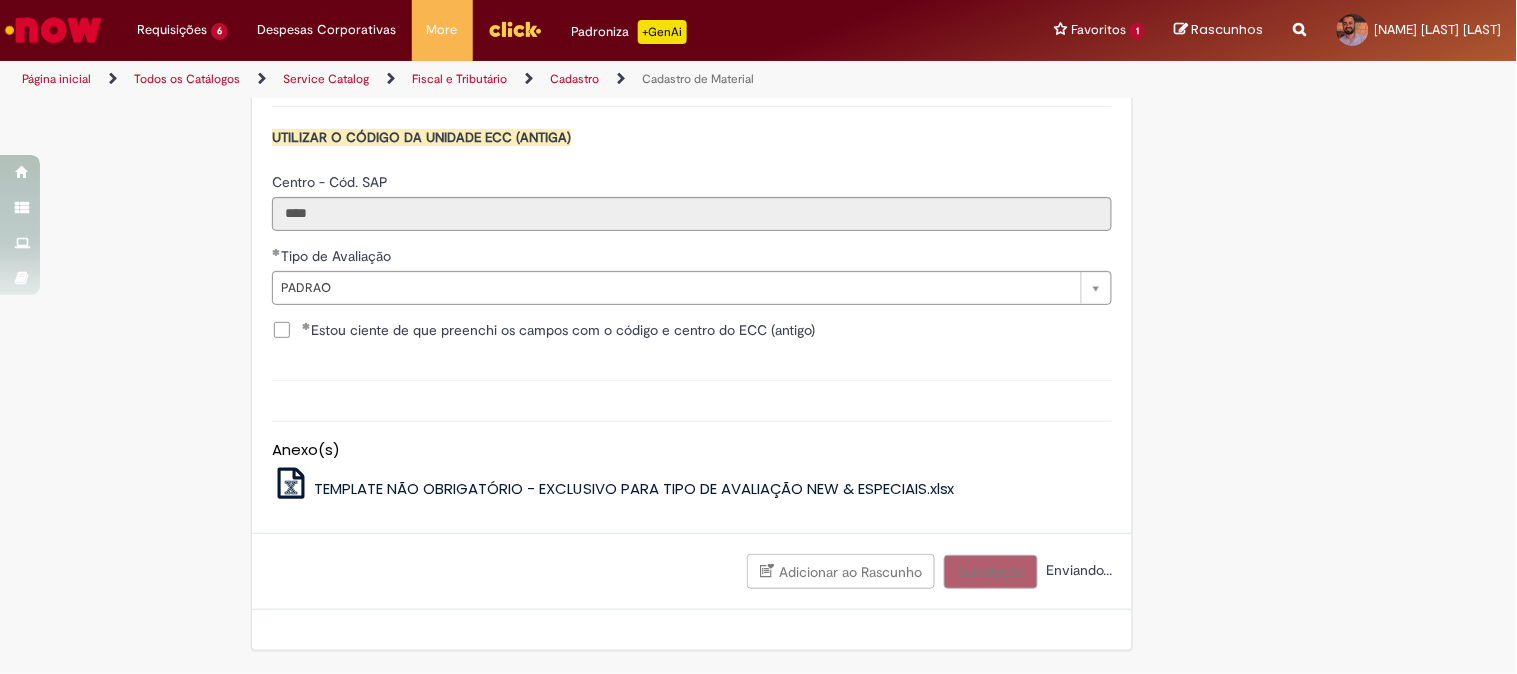 scroll, scrollTop: 2101, scrollLeft: 0, axis: vertical 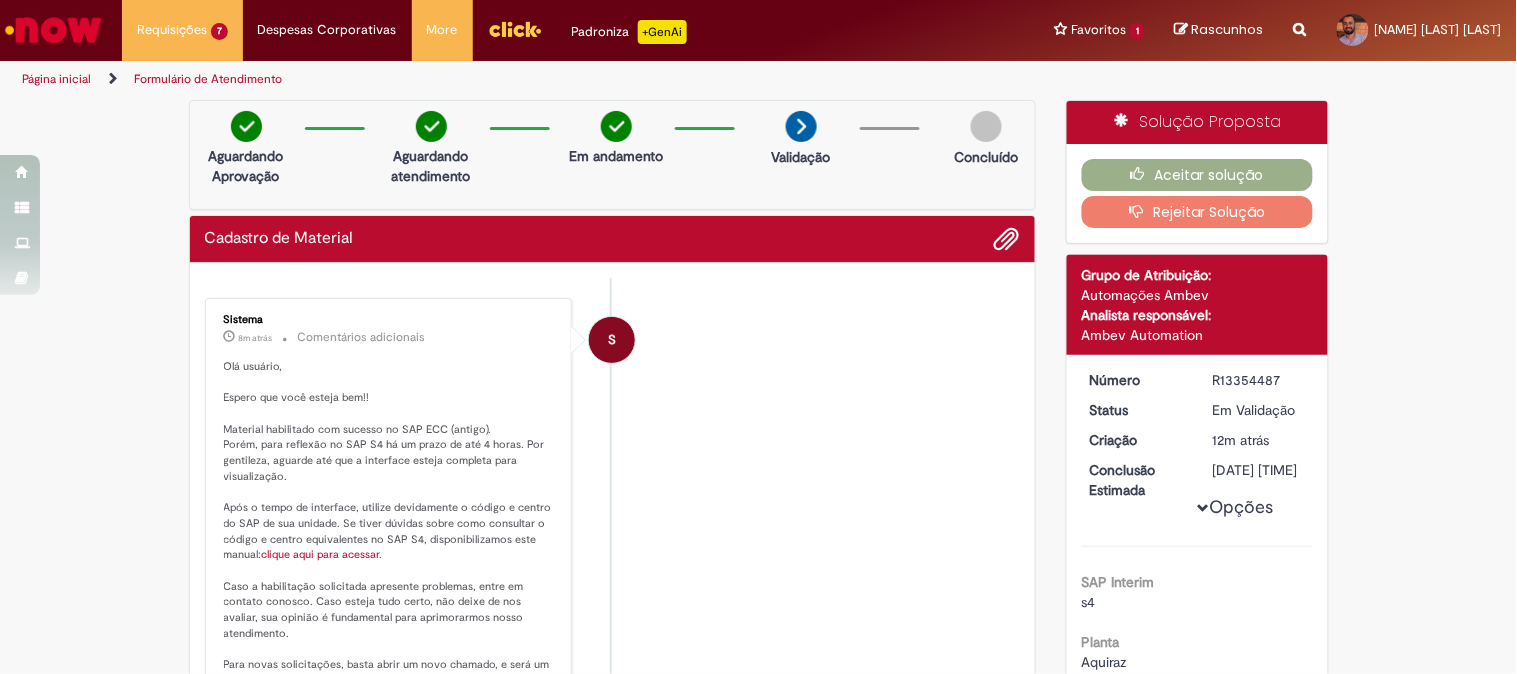 click at bounding box center [53, 30] 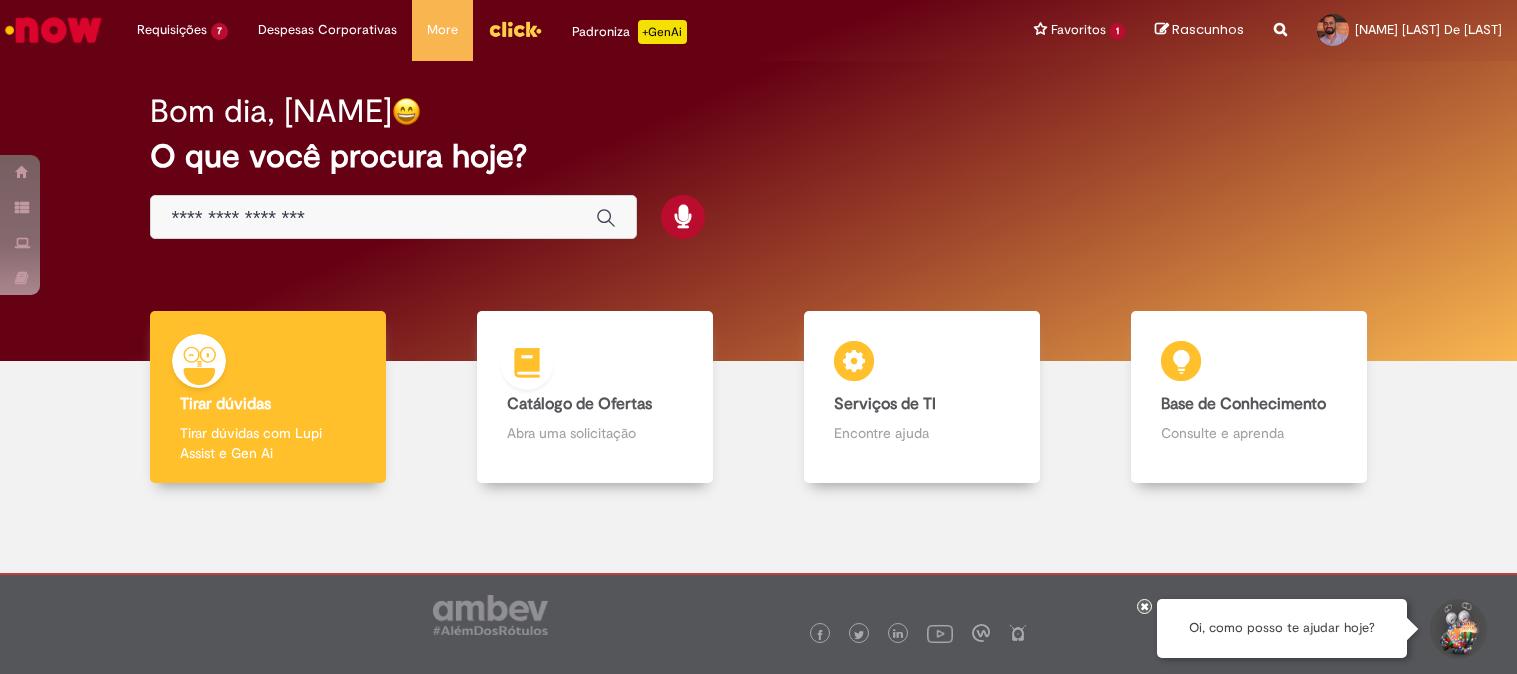 scroll, scrollTop: 0, scrollLeft: 0, axis: both 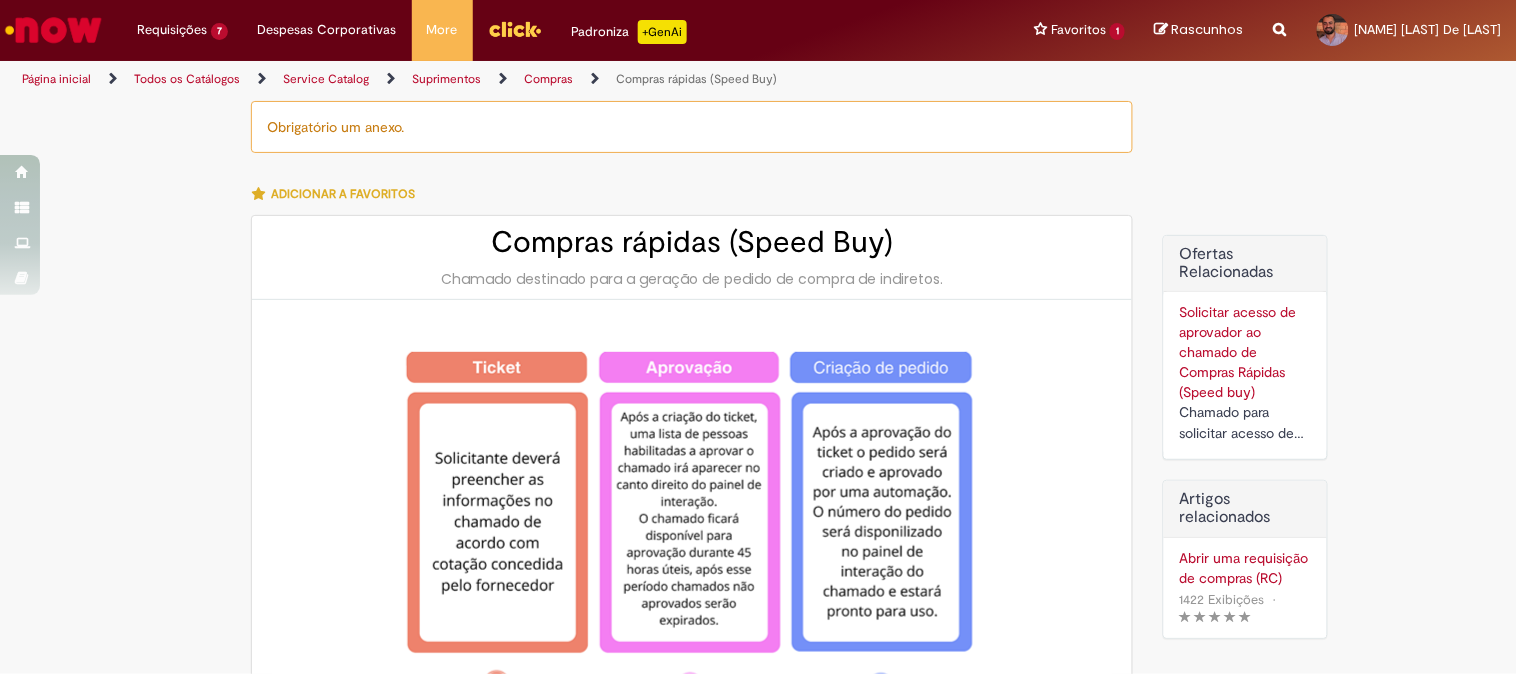 type on "********" 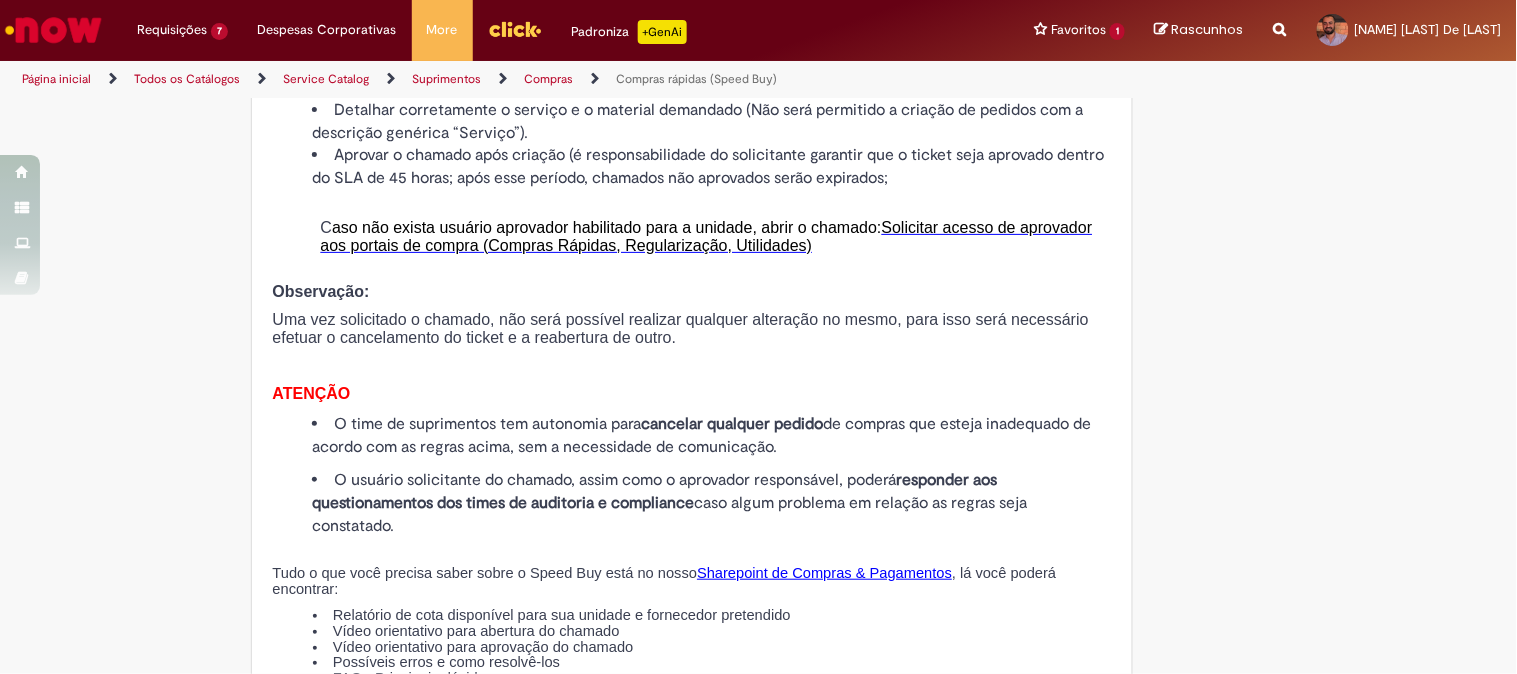 scroll, scrollTop: 2333, scrollLeft: 0, axis: vertical 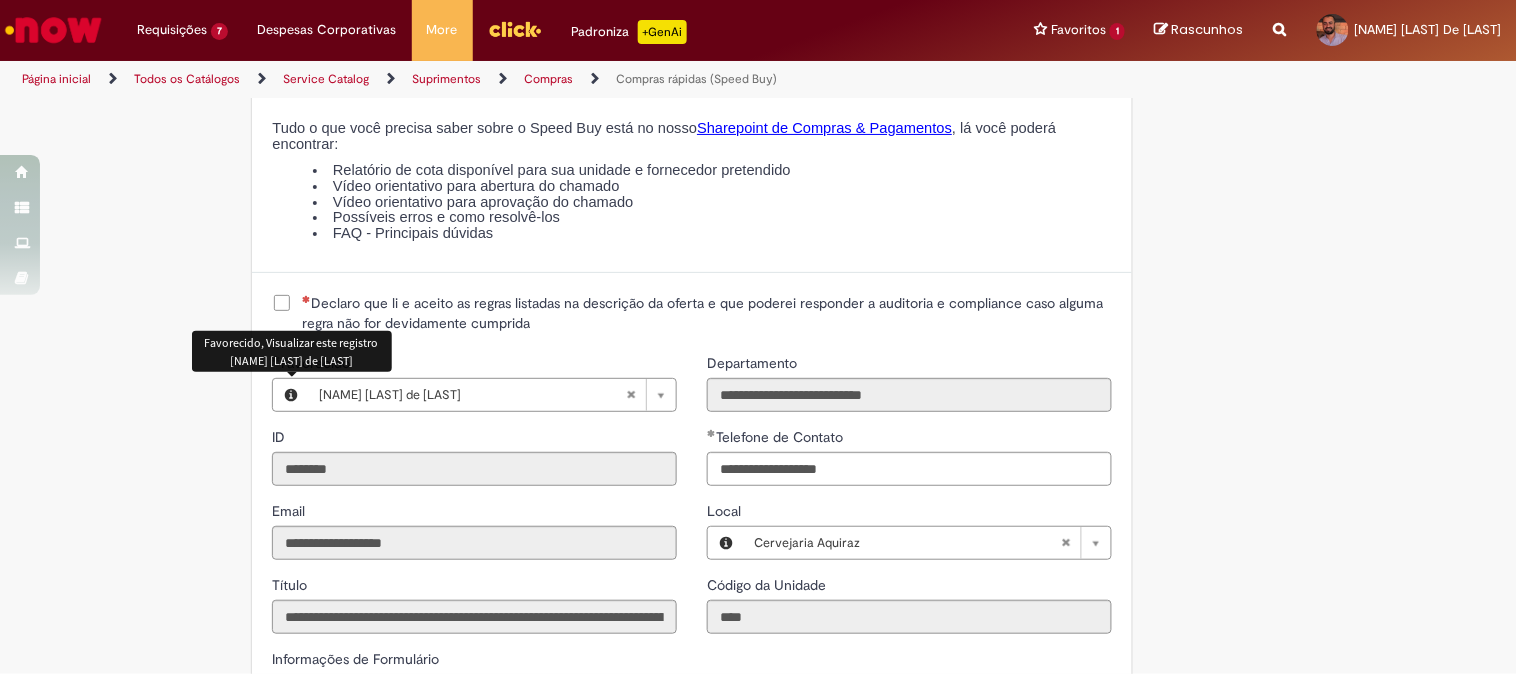 click on "Declaro que li e aceito as regras listadas na descrição da oferta e que poderei responder a auditoria e compliance caso alguma regra não for devidamente cumprida" at bounding box center (692, 313) 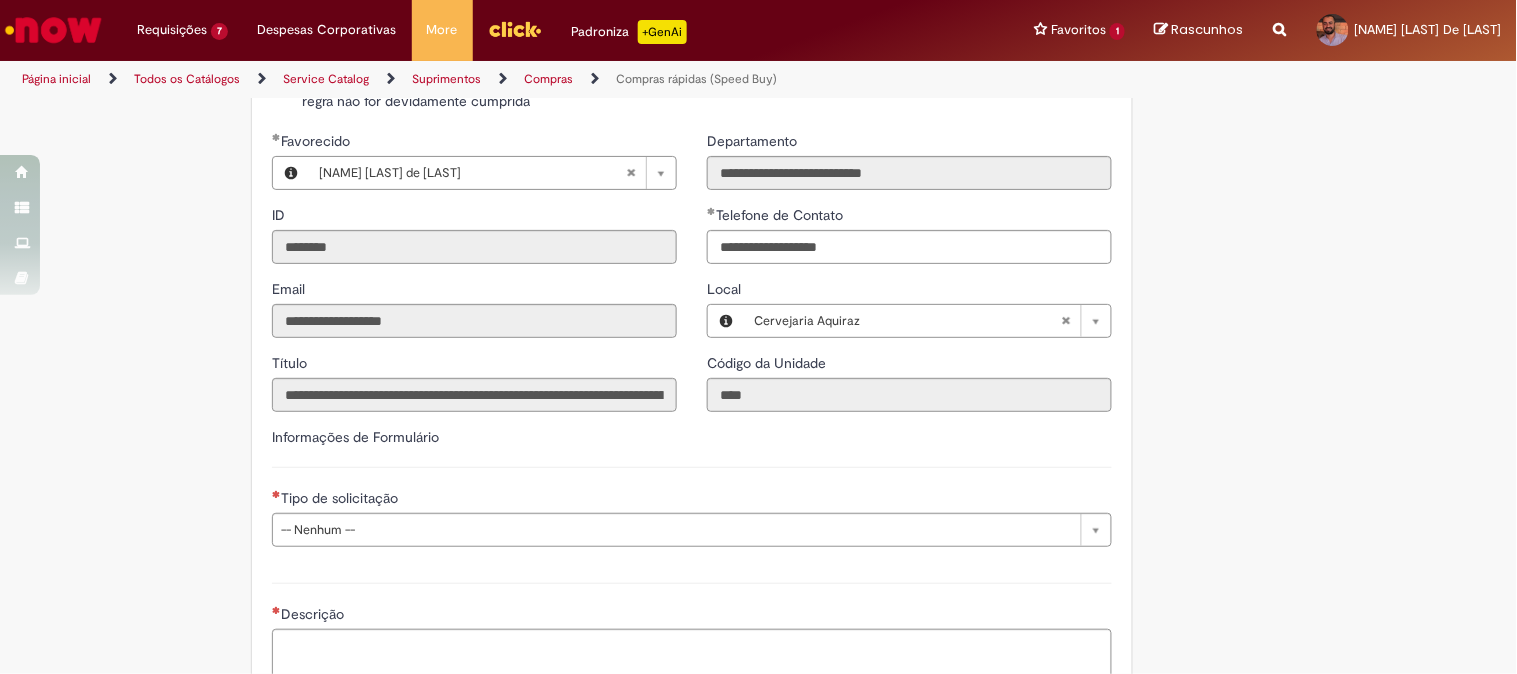 scroll, scrollTop: 2666, scrollLeft: 0, axis: vertical 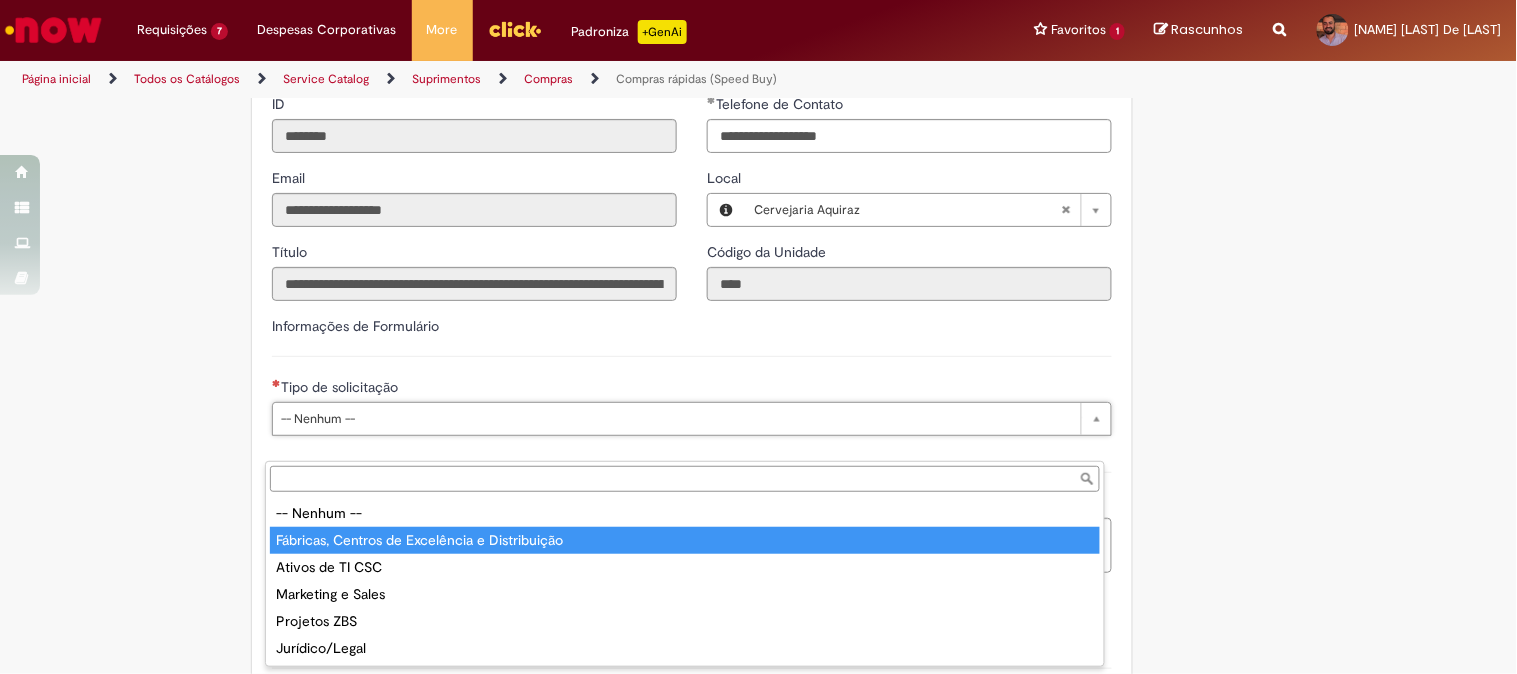 type on "**********" 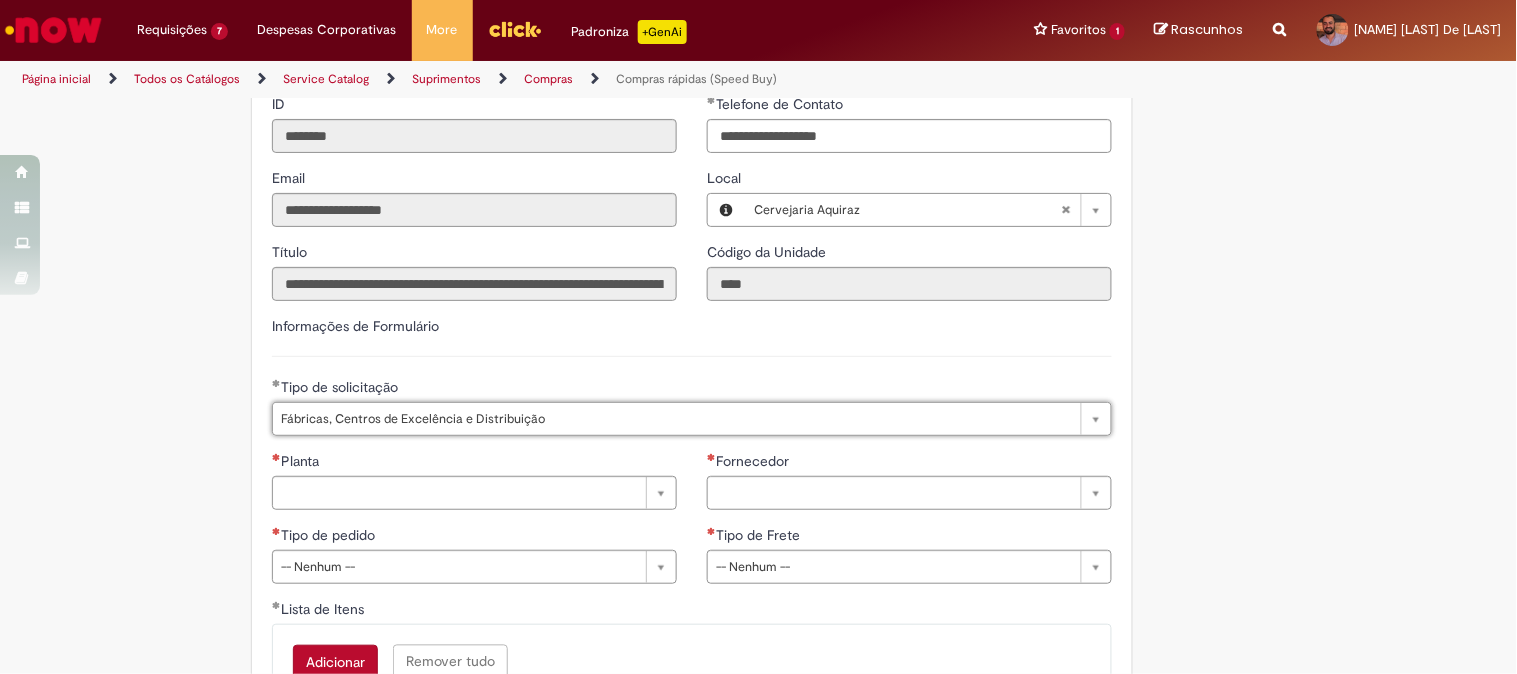 click on "Tire dúvidas com LupiAssist    +GenAI
Oi! Eu sou LupiAssist, uma Inteligência Artificial Generativa em constante aprendizado   Meu conteúdo é monitorado para trazer uma melhor experiência
Dúvidas comuns:
Só mais um instante, estou consultando nossas bases de conhecimento  e escrevendo a melhor resposta pra você!
Title
Lorem ipsum dolor sit amet    Fazer uma nova pergunta
Gerei esta resposta utilizando IA Generativa em conjunto com os nossos padrões. Em caso de divergência, os documentos oficiais prevalecerão.
Saiba mais em:
Ou ligue para:
E aí, te ajudei?
Sim, obrigado!" at bounding box center [758, -610] 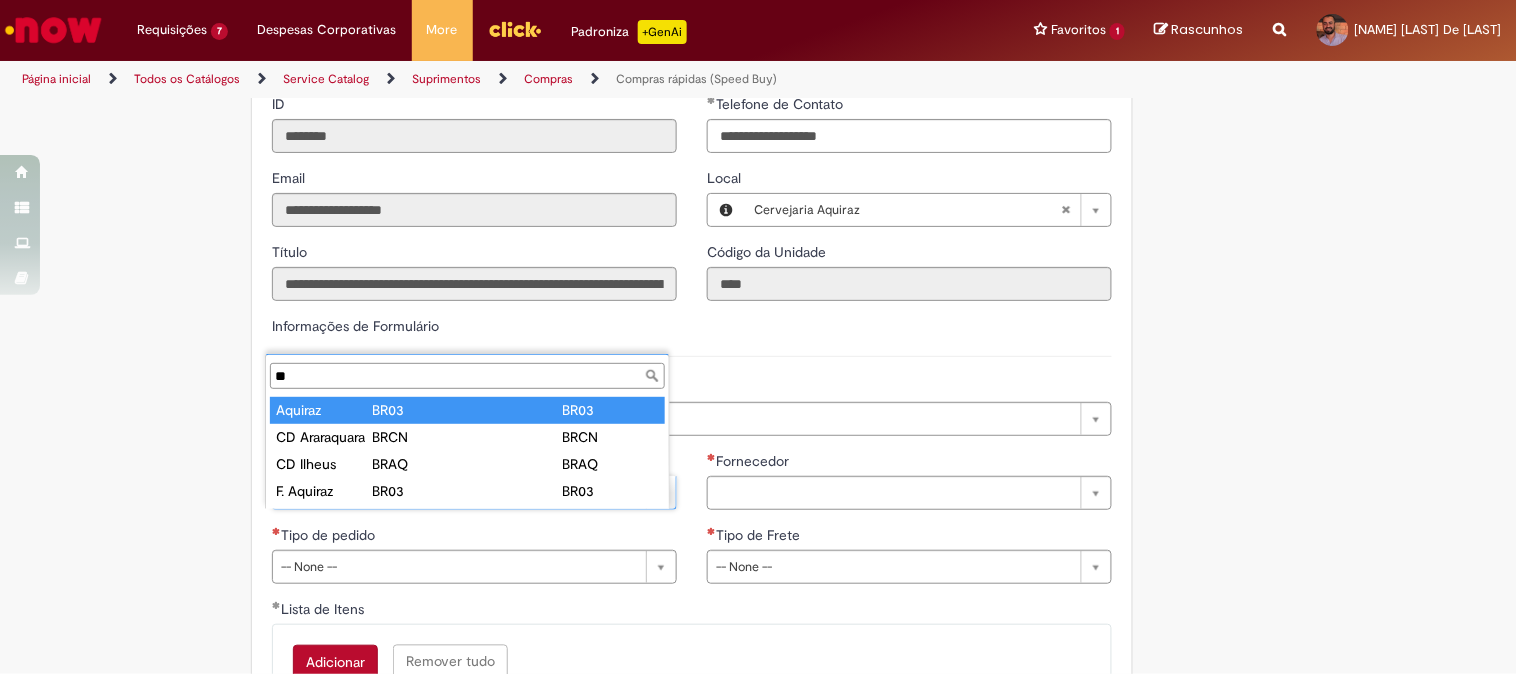 type on "**" 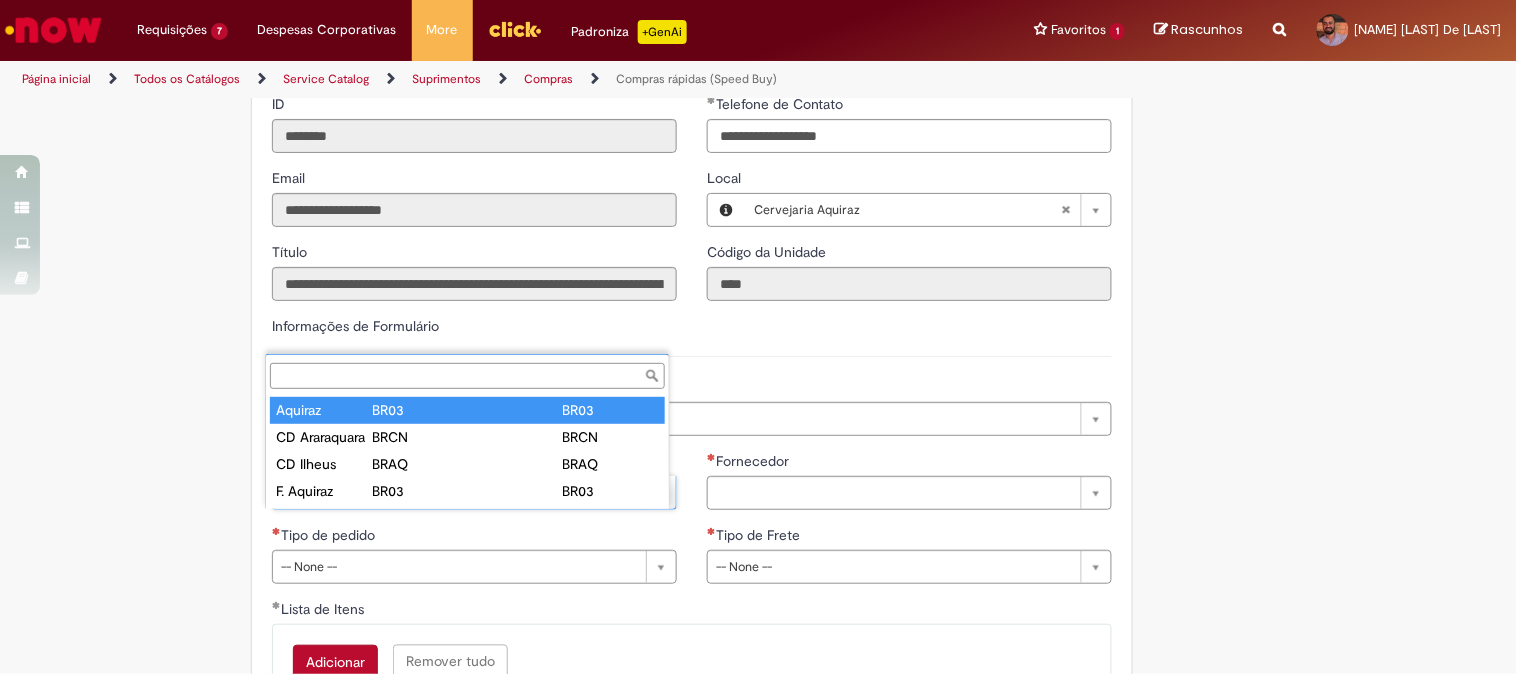 click on "Tire dúvidas com LupiAssist    +GenAI
Oi! Eu sou LupiAssist, uma Inteligência Artificial Generativa em constante aprendizado   Meu conteúdo é monitorado para trazer uma melhor experiência
Dúvidas comuns:
Só mais um instante, estou consultando nossas bases de conhecimento  e escrevendo a melhor resposta pra você!
Title
Lorem ipsum dolor sit amet    Fazer uma nova pergunta
Gerei esta resposta utilizando IA Generativa em conjunto com os nossos padrões. Em caso de divergência, os documentos oficiais prevalecerão.
Saiba mais em:
Ou ligue para:
E aí, te ajudei?
Sim, obrigado!" at bounding box center (758, -610) 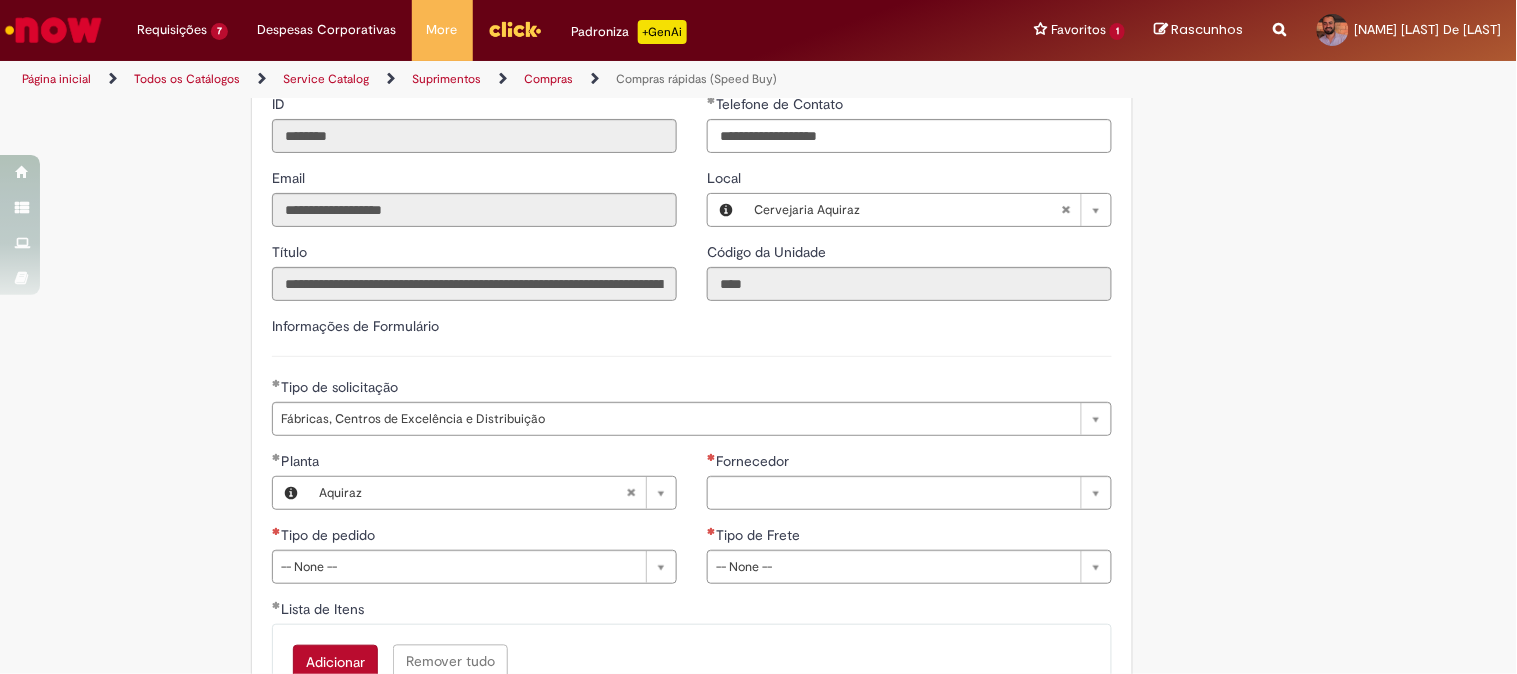 scroll, scrollTop: 2777, scrollLeft: 0, axis: vertical 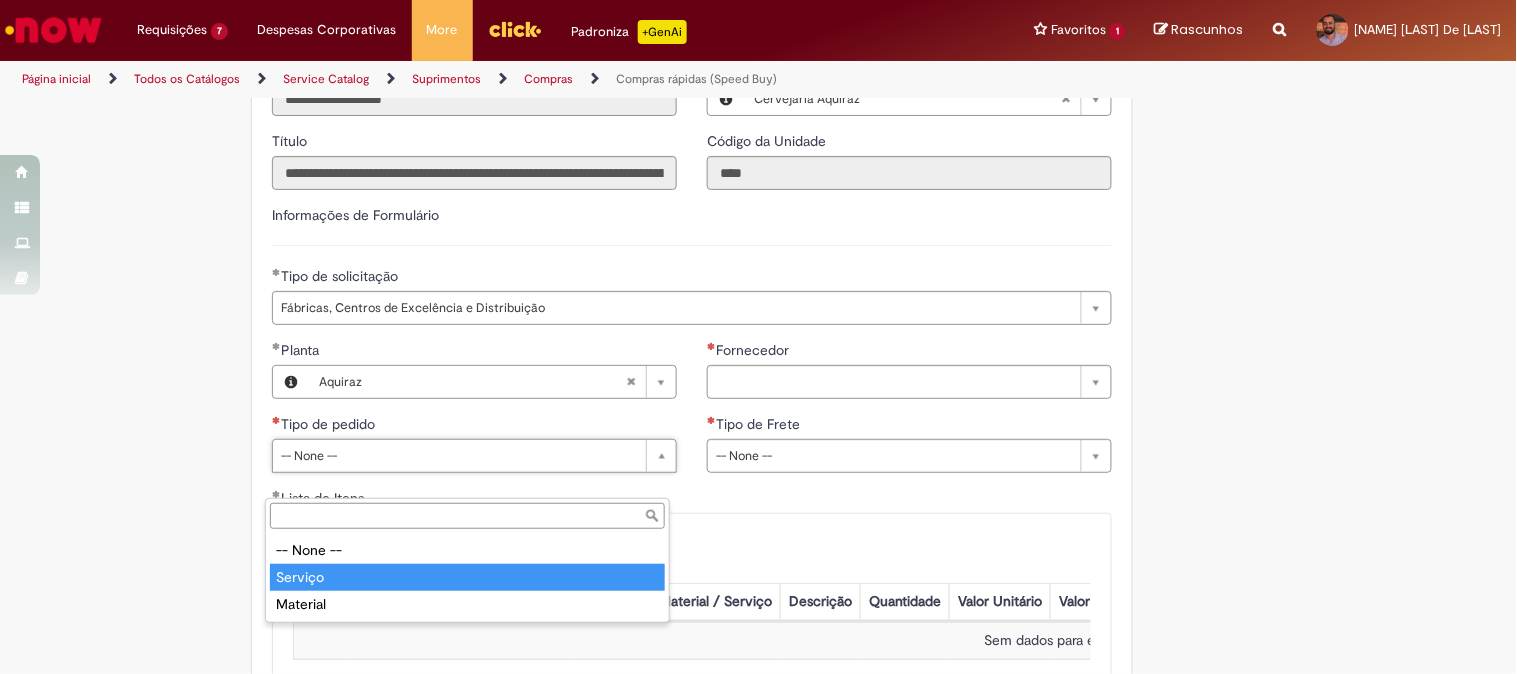 type on "*******" 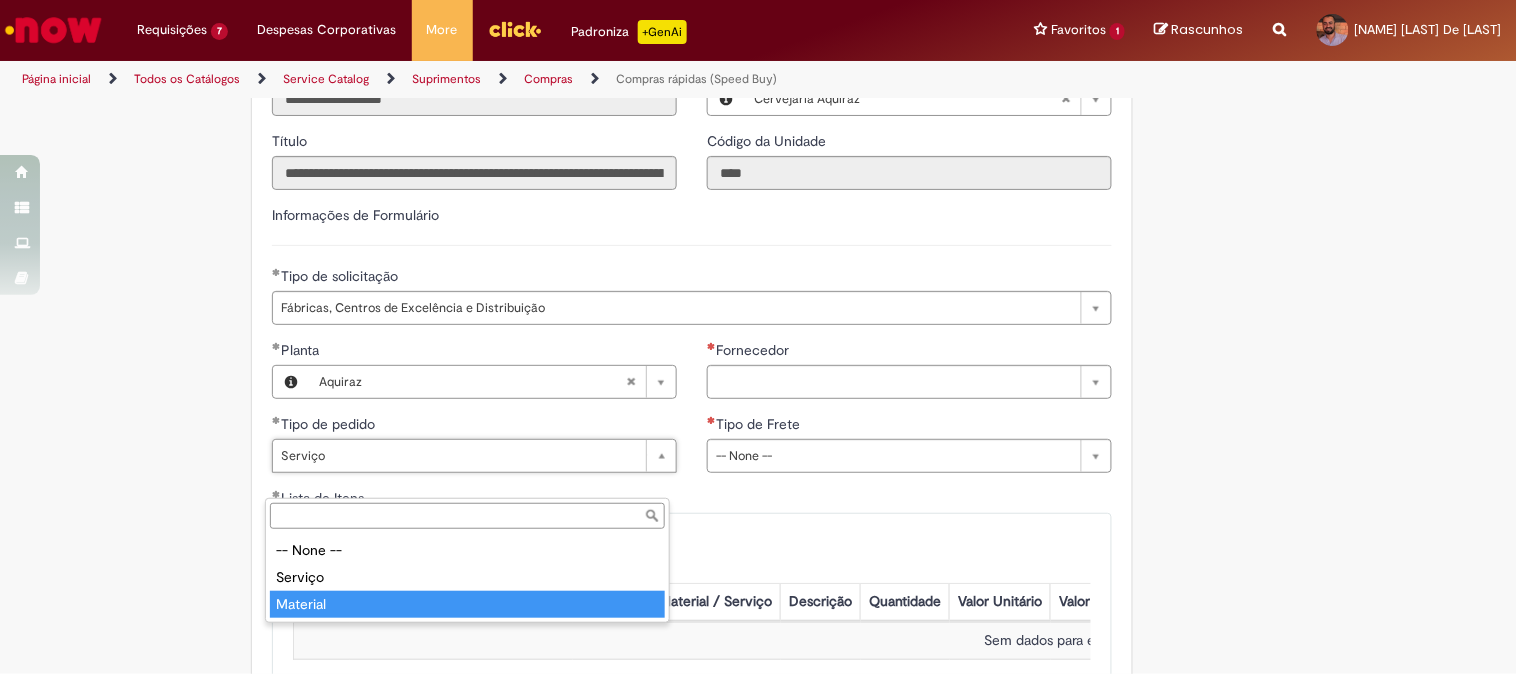 type on "********" 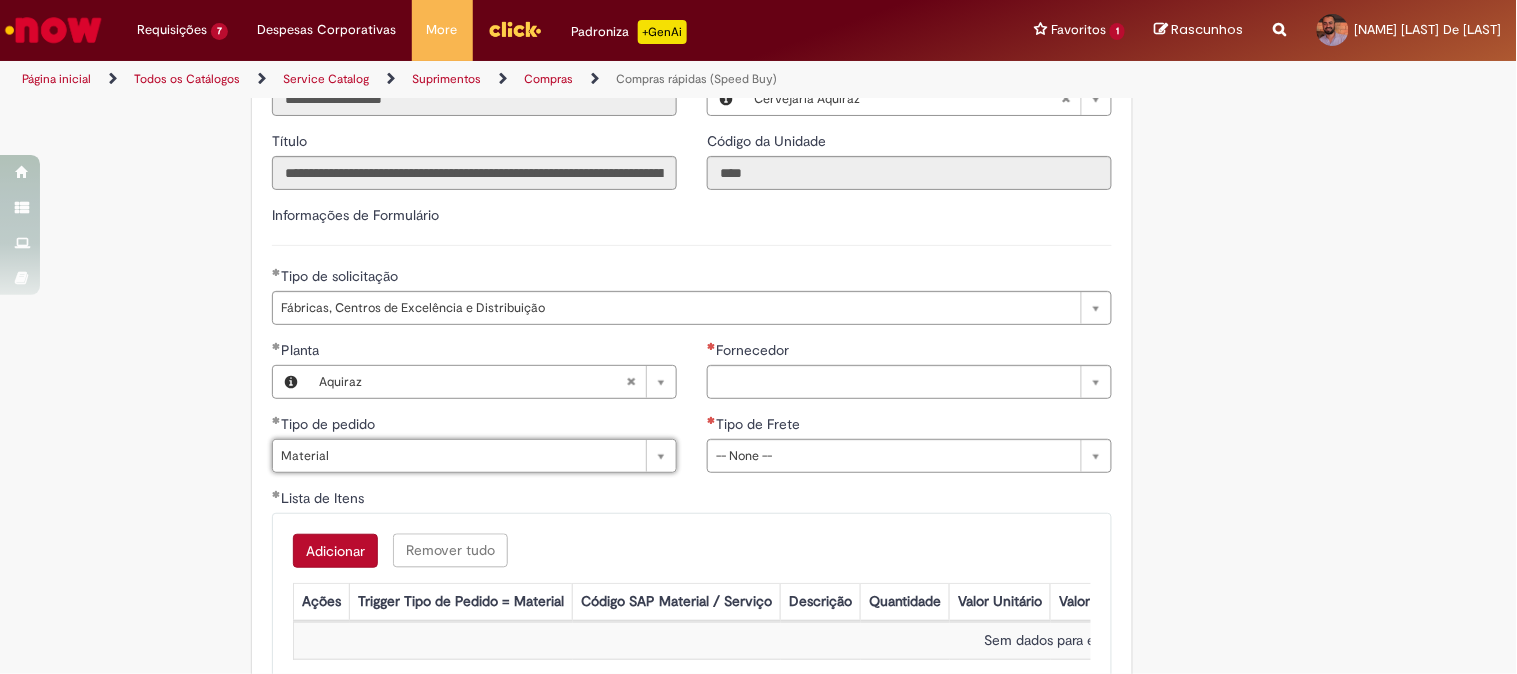 scroll, scrollTop: 0, scrollLeft: 46, axis: horizontal 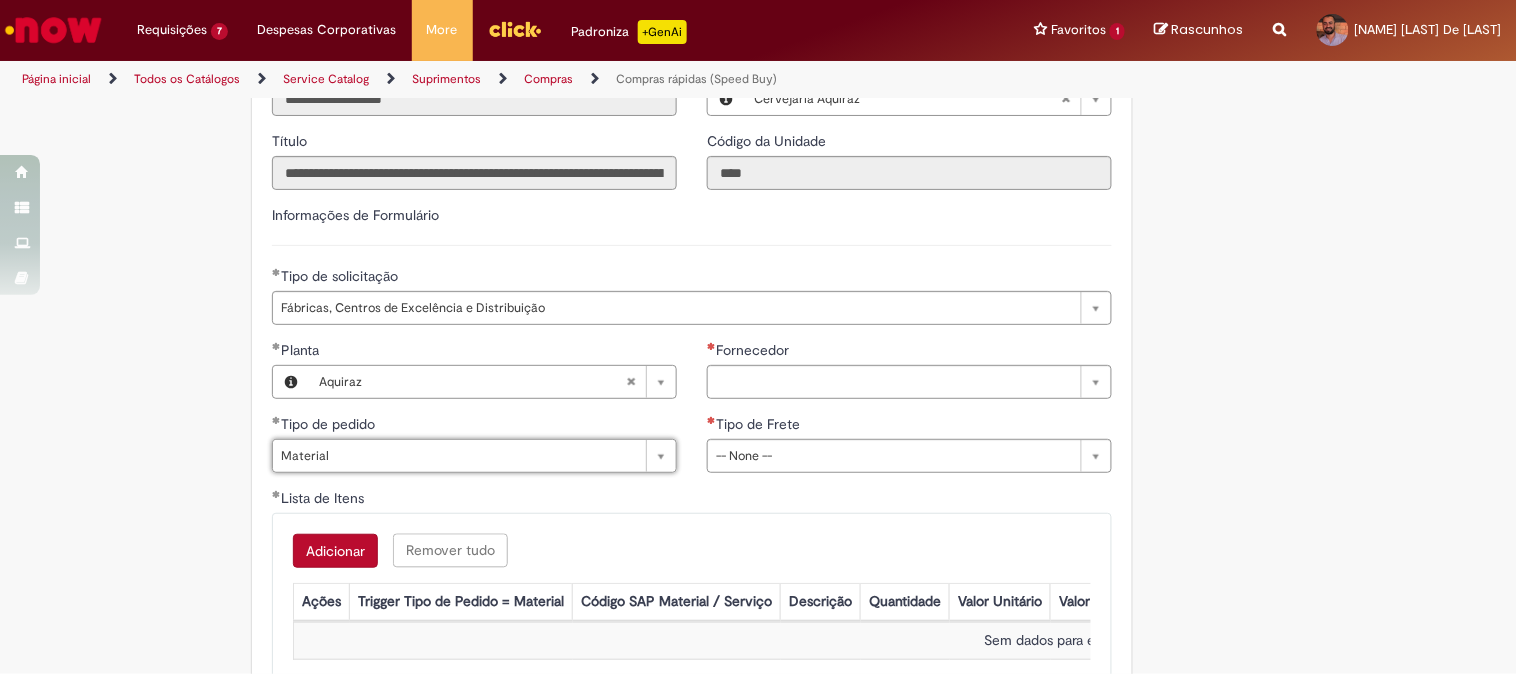 click on "Tire dúvidas com LupiAssist    +GenAI
Oi! Eu sou LupiAssist, uma Inteligência Artificial Generativa em constante aprendizado   Meu conteúdo é monitorado para trazer uma melhor experiência
Dúvidas comuns:
Só mais um instante, estou consultando nossas bases de conhecimento  e escrevendo a melhor resposta pra você!
Title
Lorem ipsum dolor sit amet    Fazer uma nova pergunta
Gerei esta resposta utilizando IA Generativa em conjunto com os nossos padrões. Em caso de divergência, os documentos oficiais prevalecerão.
Saiba mais em:
Ou ligue para:
E aí, te ajudei?
Sim, obrigado!" at bounding box center (758, -721) 